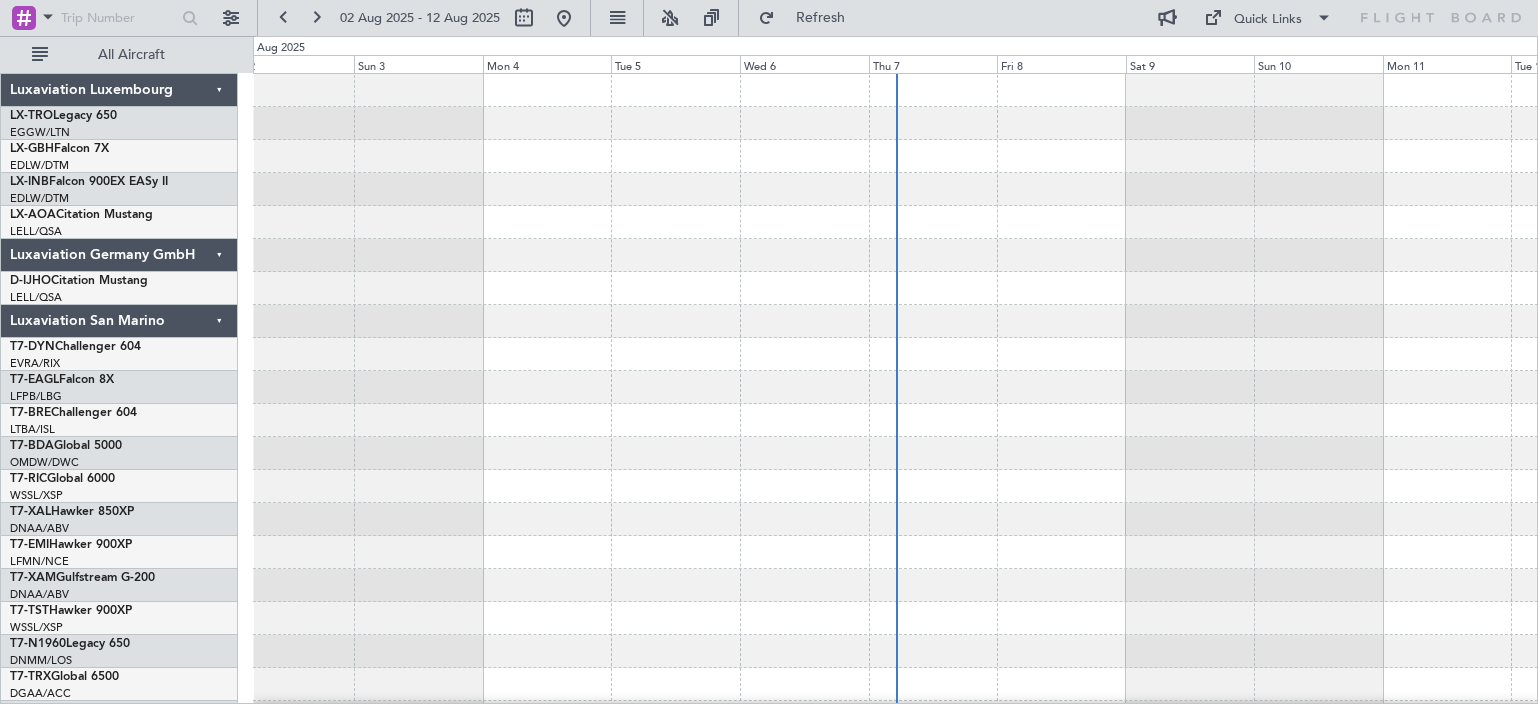 scroll, scrollTop: 0, scrollLeft: 0, axis: both 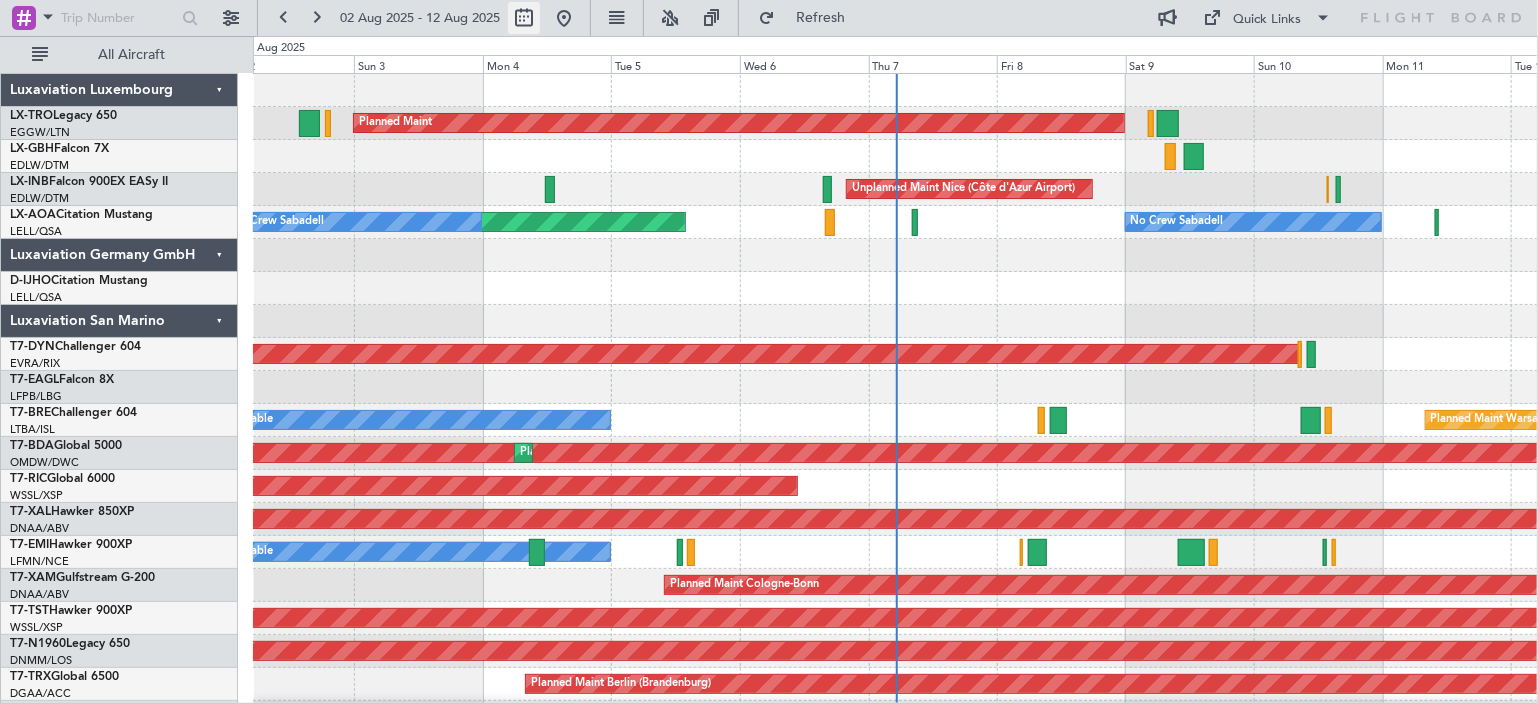 click at bounding box center [524, 18] 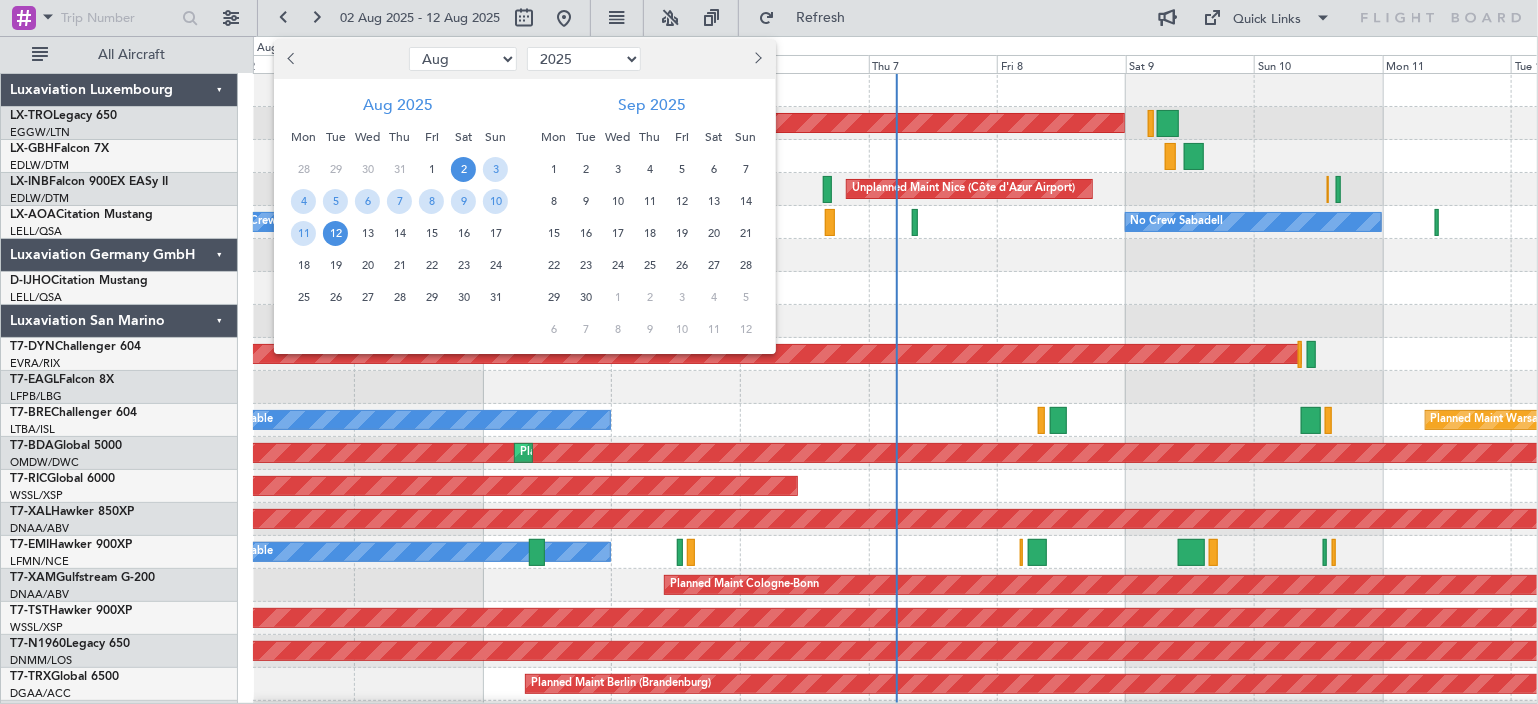 click on "2015 2016 2017 2018 2019 2020 2021 2022 2023 2024 2025 2026 2027 2028 2029 2030 2031 2032 2033 2034 2035" at bounding box center (584, 59) 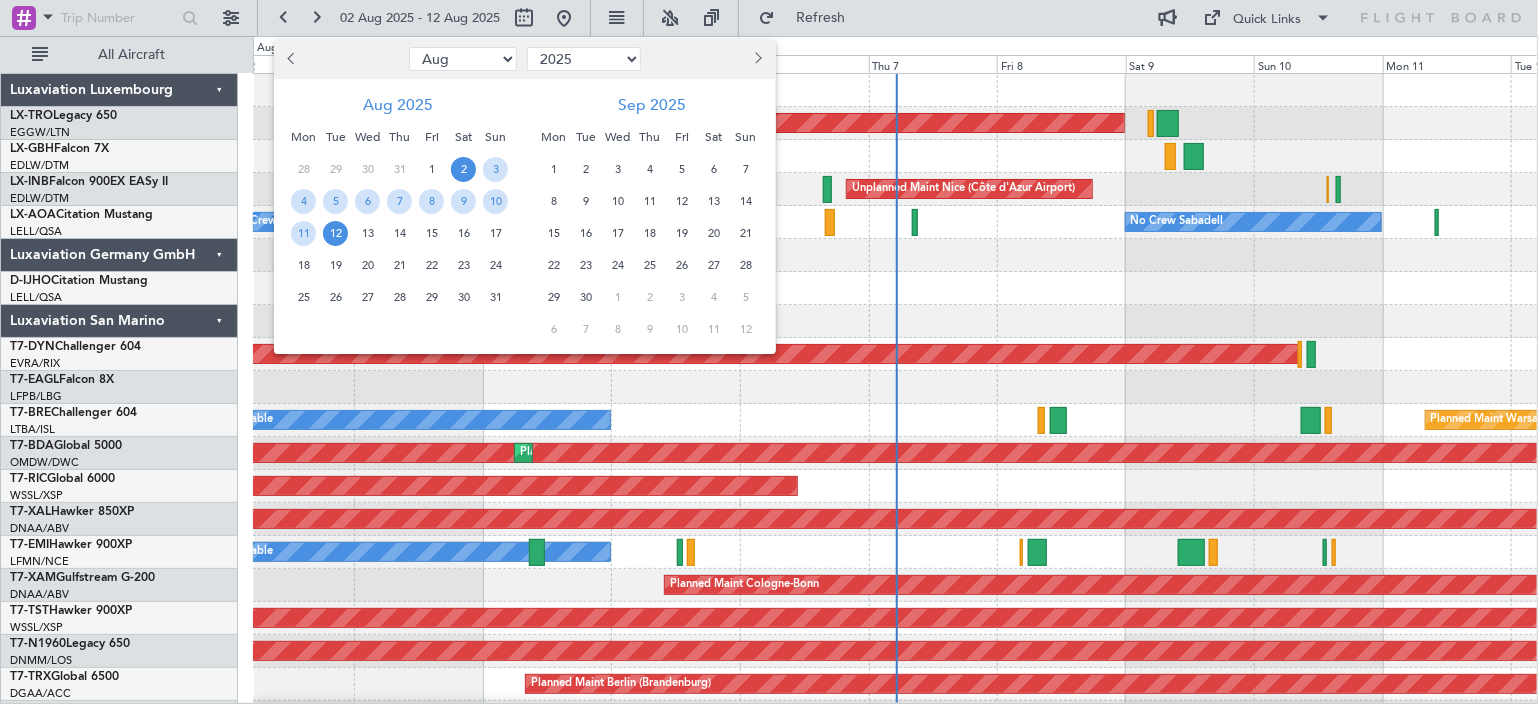 click on "Jan Feb Mar Apr May Jun Jul Aug Sep Oct Nov Dec" at bounding box center [463, 59] 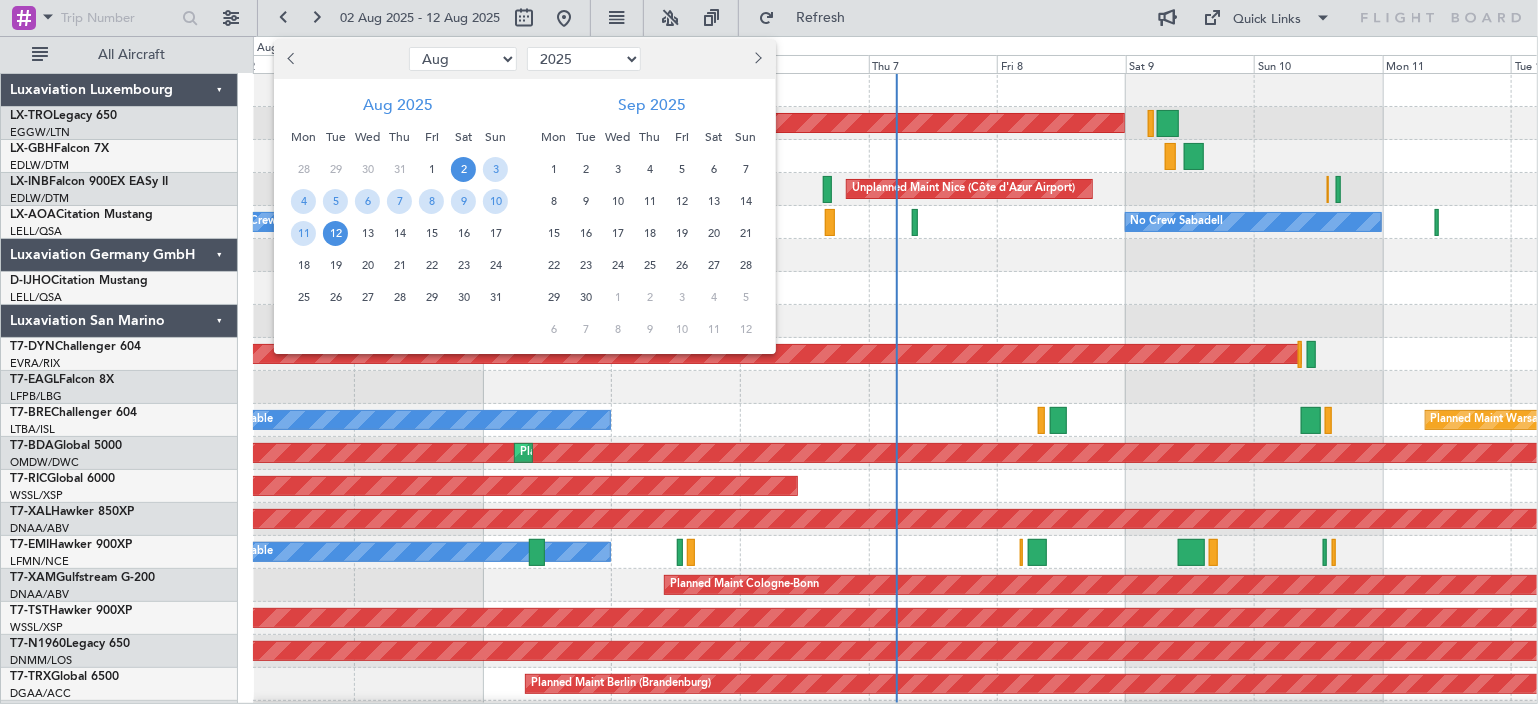 select on "7" 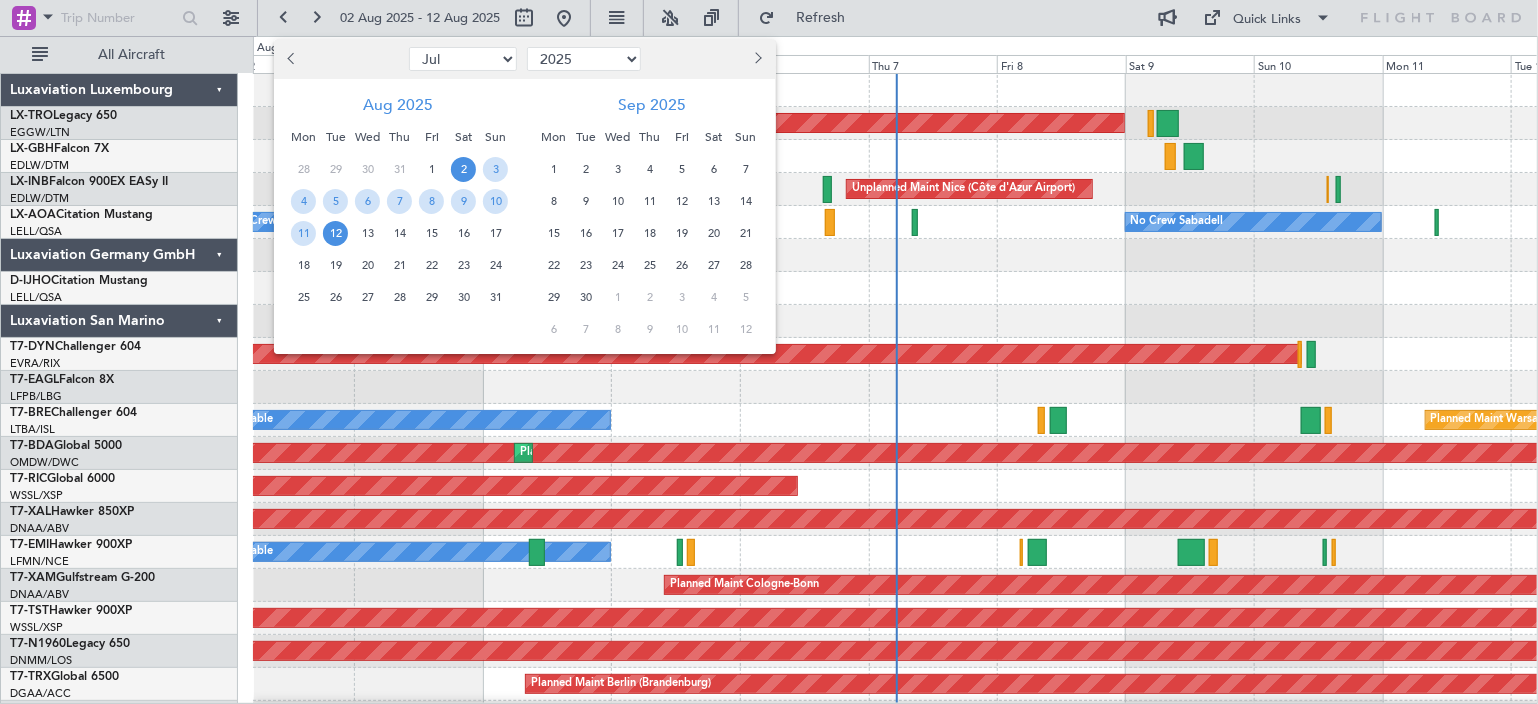 click on "Jan Feb Mar Apr May Jun Jul Aug Sep Oct Nov Dec" at bounding box center (463, 59) 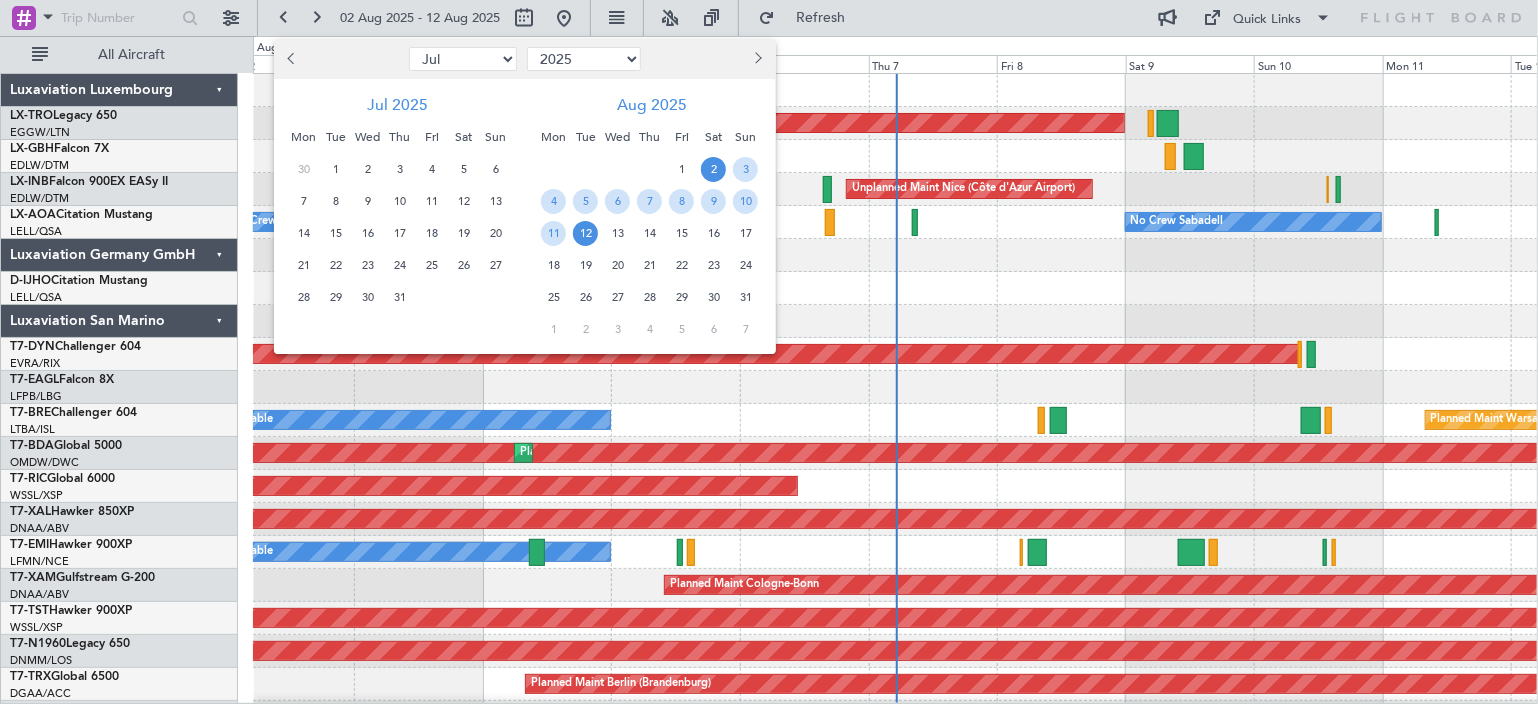 click on "[YEAR] [YEAR] [YEAR] [YEAR] [YEAR] [YEAR] [YEAR] [YEAR] [YEAR] [YEAR] [YEAR] [YEAR] [YEAR] [YEAR] [YEAR] [YEAR] [YEAR] [YEAR] [YEAR] [YEAR]" at bounding box center (584, 59) 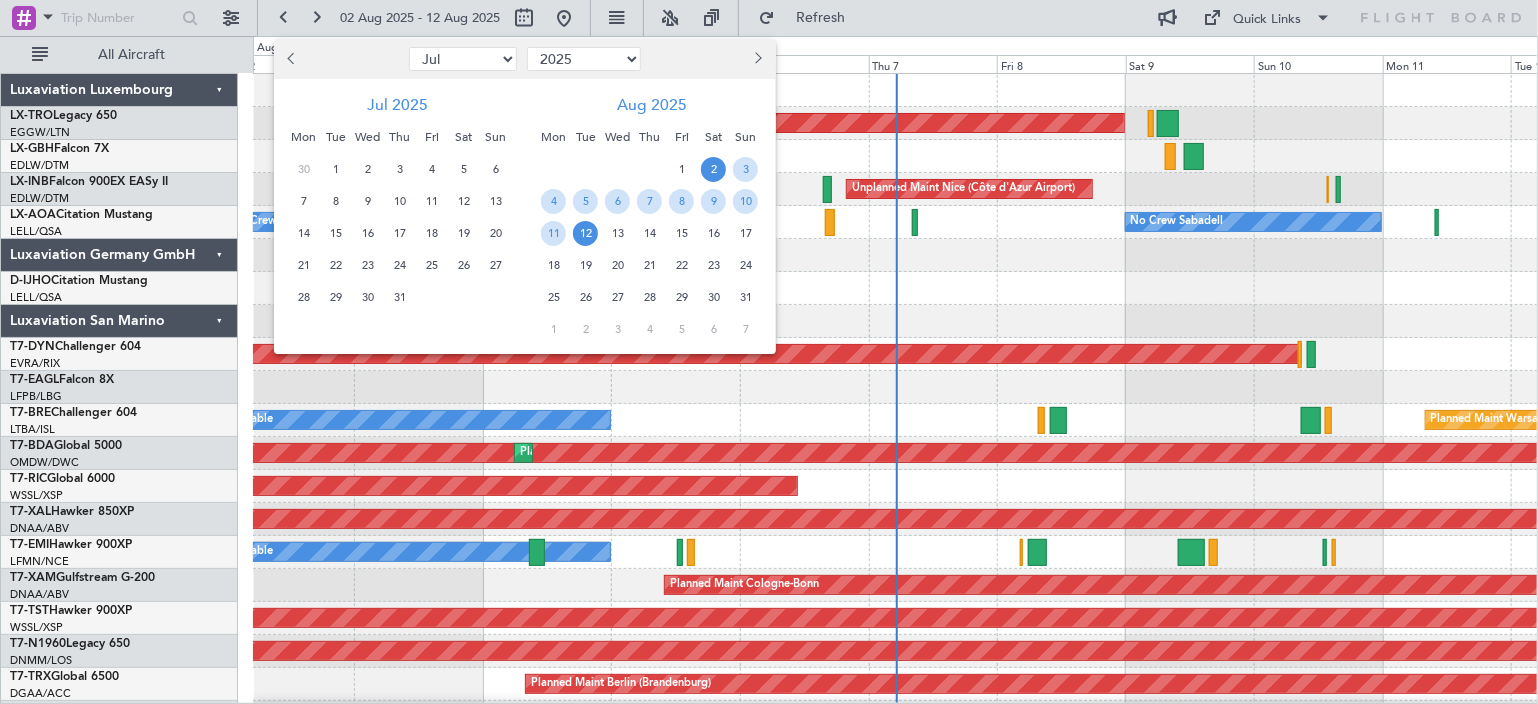 select on "2023" 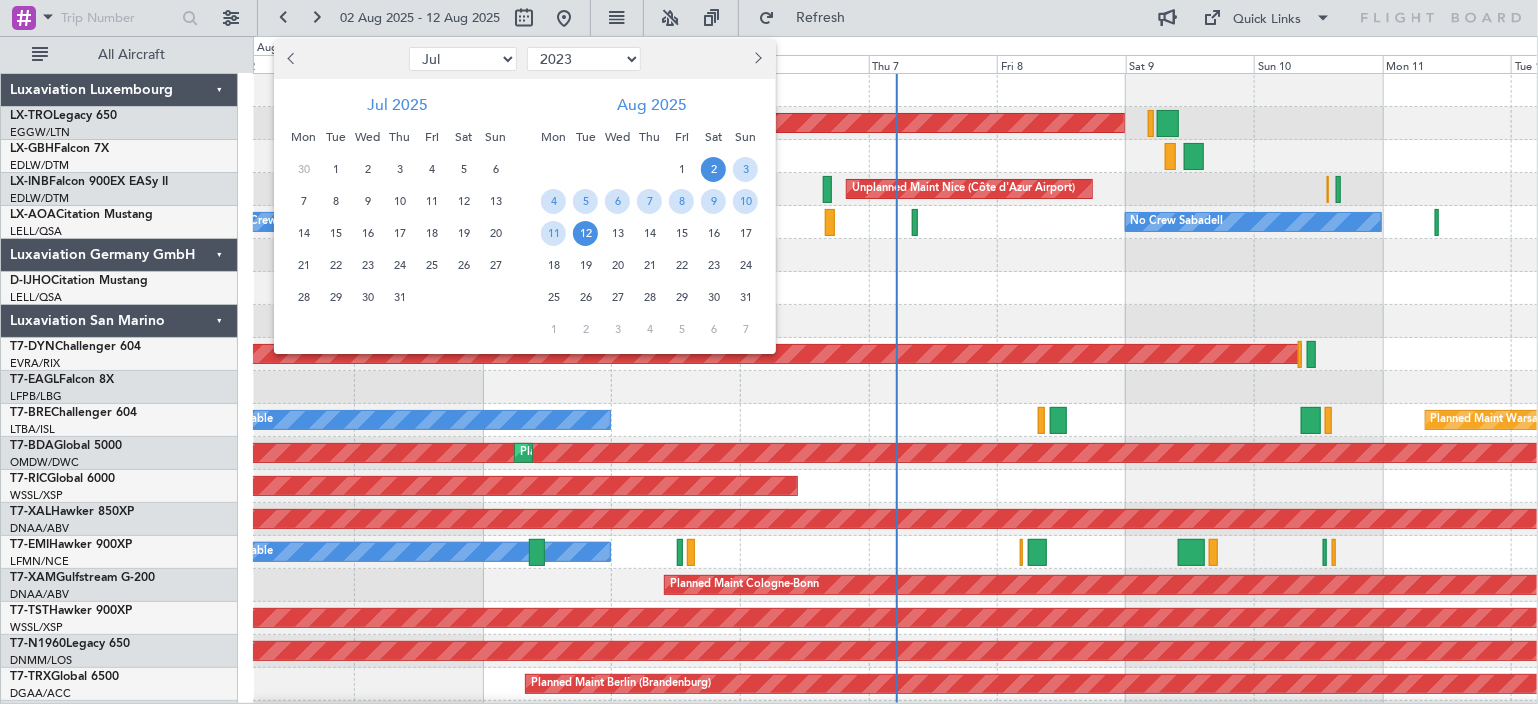 click on "[YEAR] [YEAR] [YEAR] [YEAR] [YEAR] [YEAR] [YEAR] [YEAR] [YEAR] [YEAR] [YEAR] [YEAR] [YEAR] [YEAR] [YEAR] [YEAR] [YEAR] [YEAR] [YEAR] [YEAR]" at bounding box center [584, 59] 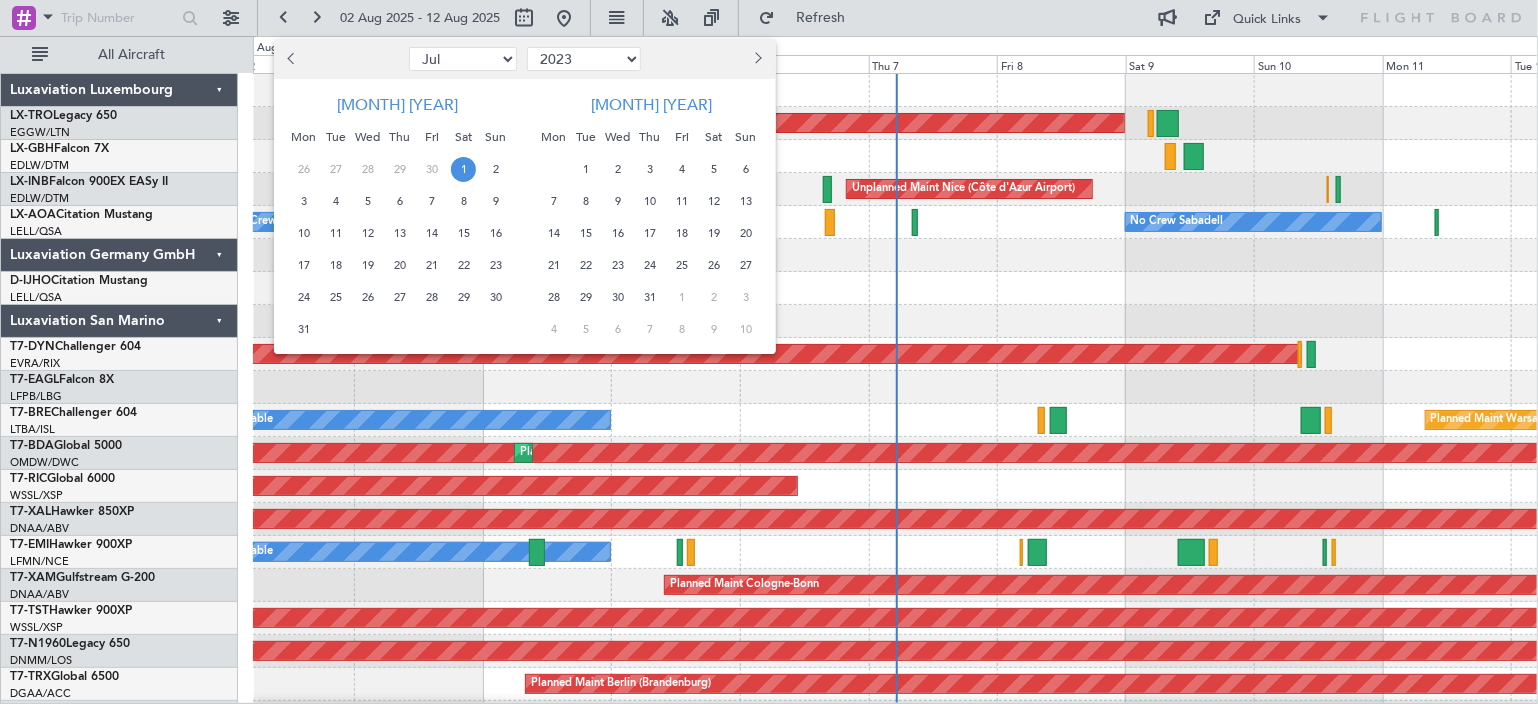 click on "1" at bounding box center (463, 169) 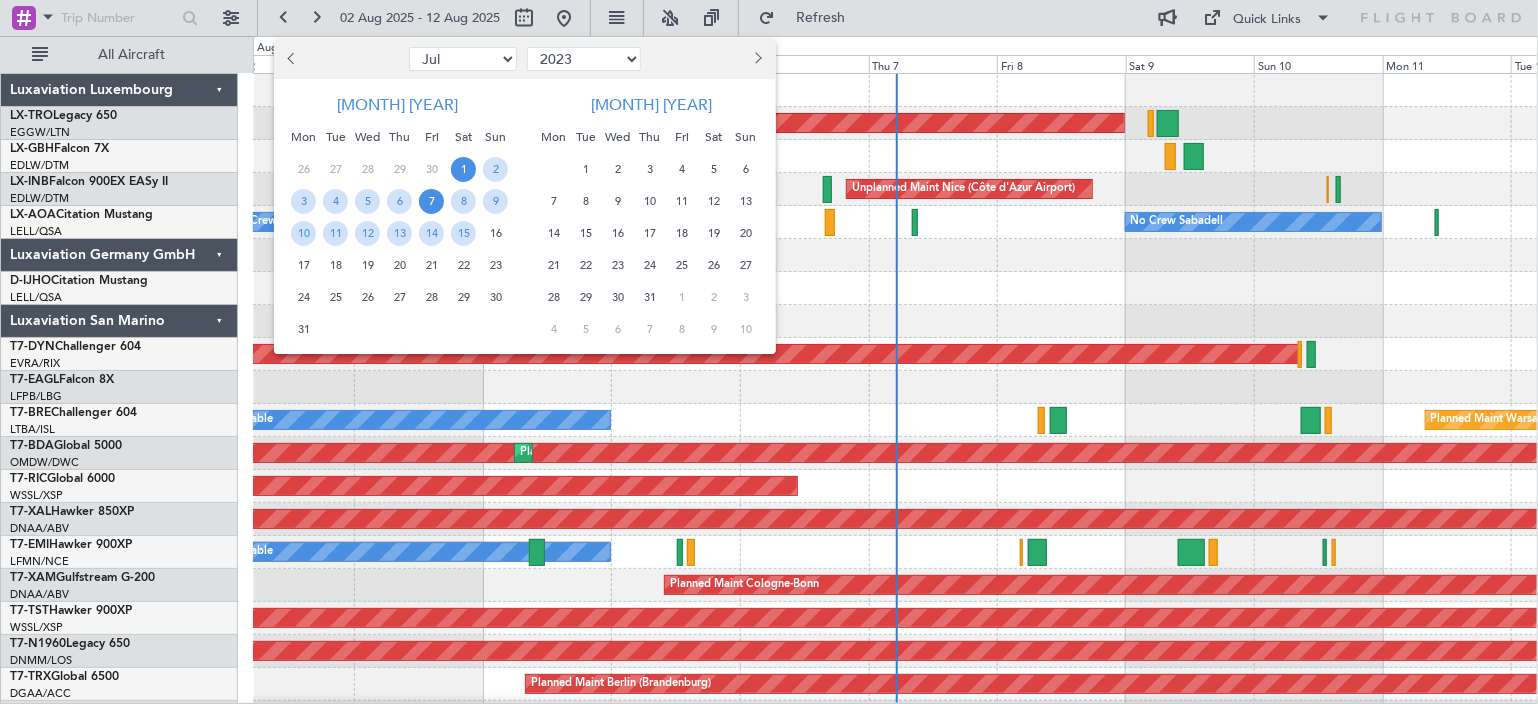 click on "7" at bounding box center [431, 201] 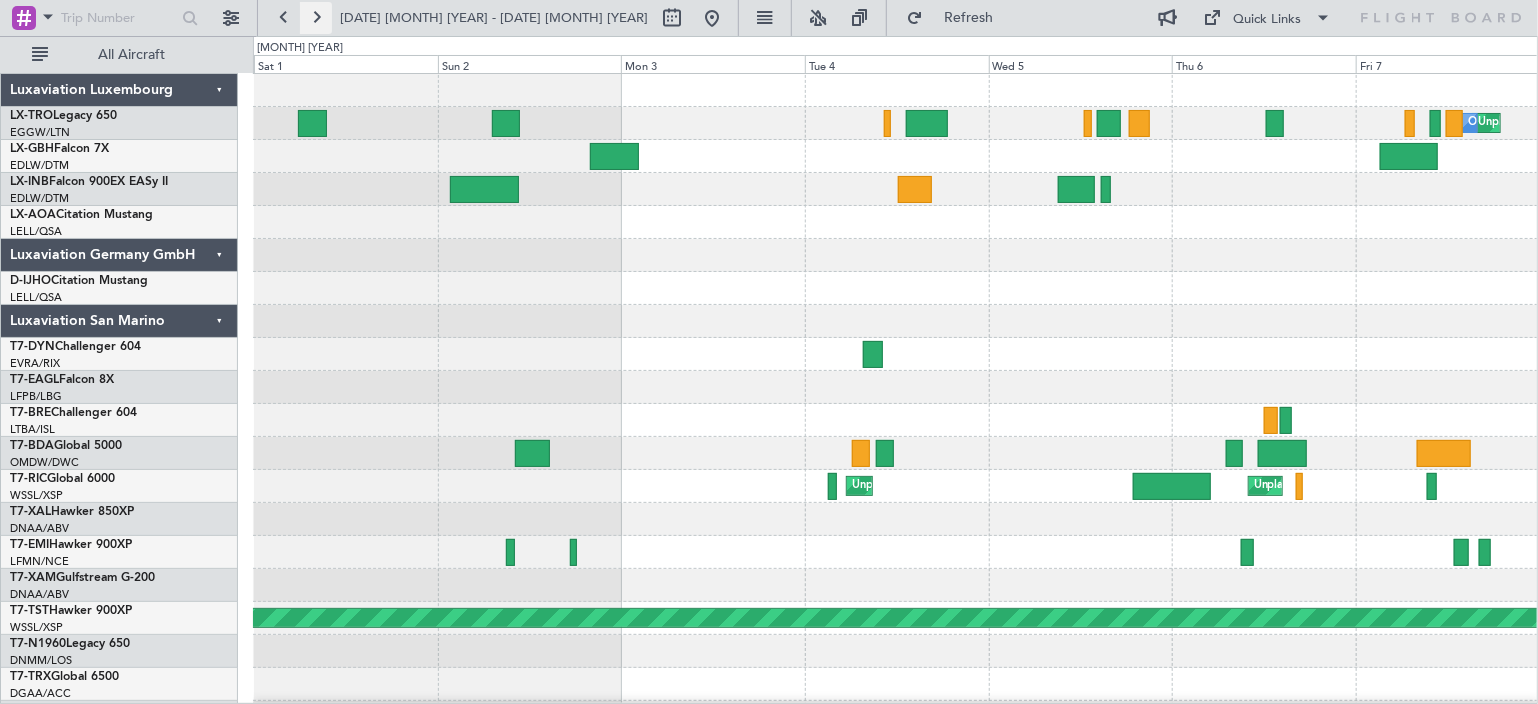click at bounding box center (316, 18) 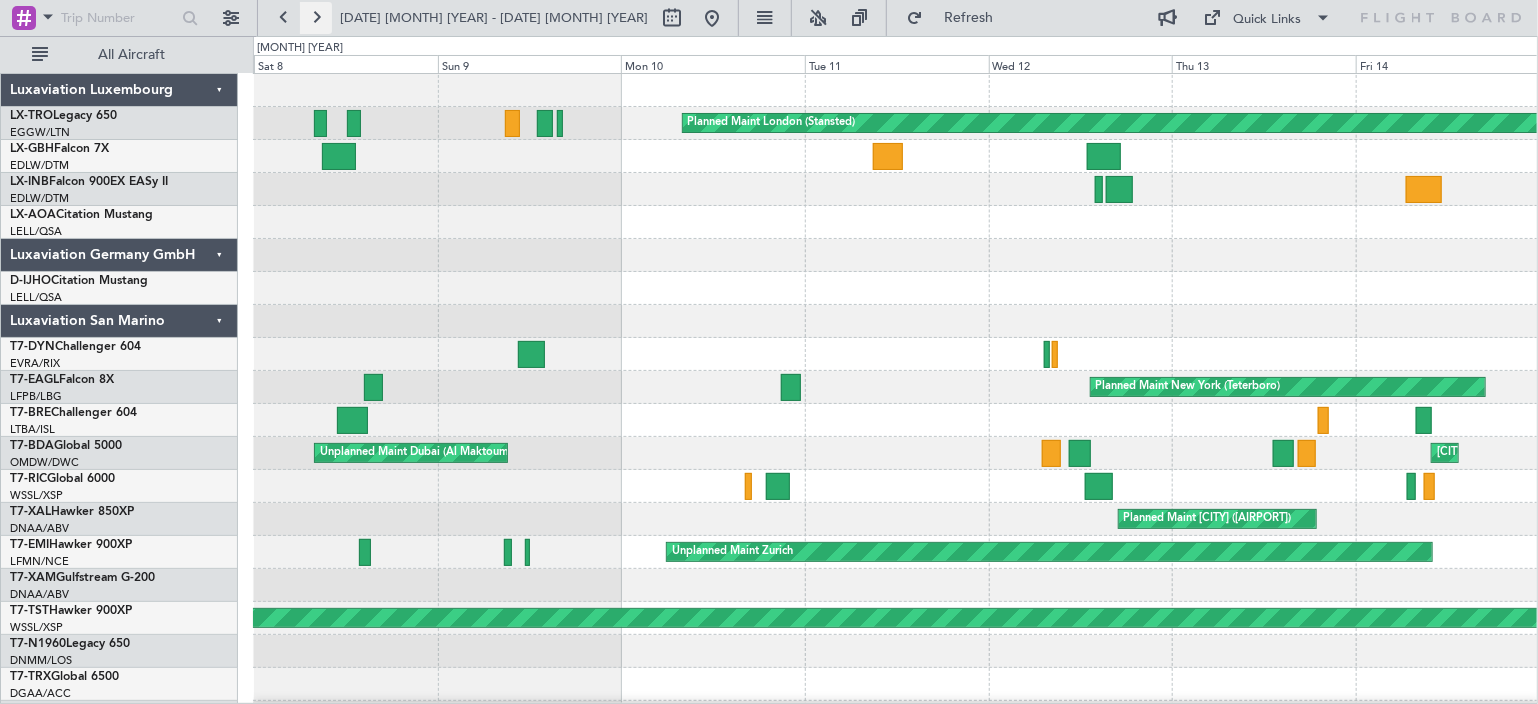 click at bounding box center [316, 18] 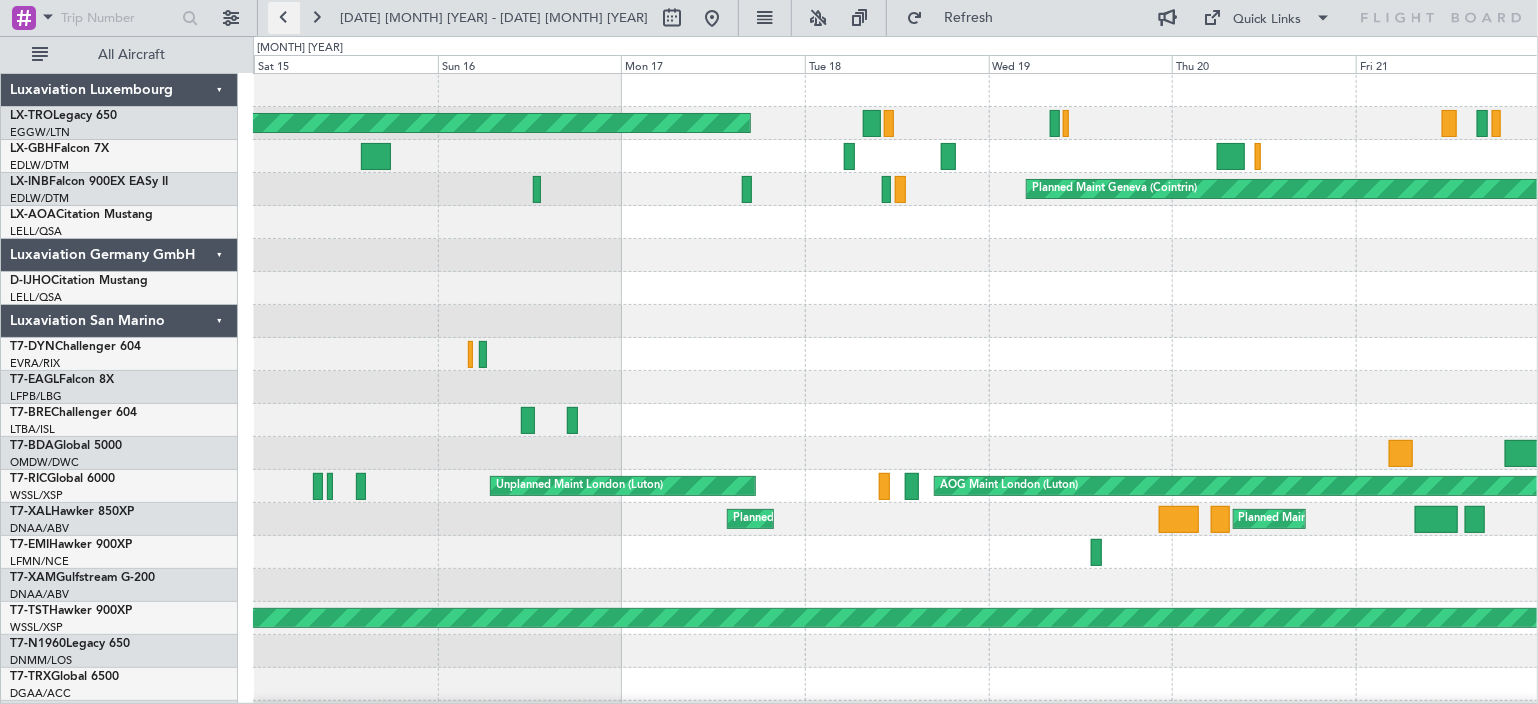 click at bounding box center [284, 18] 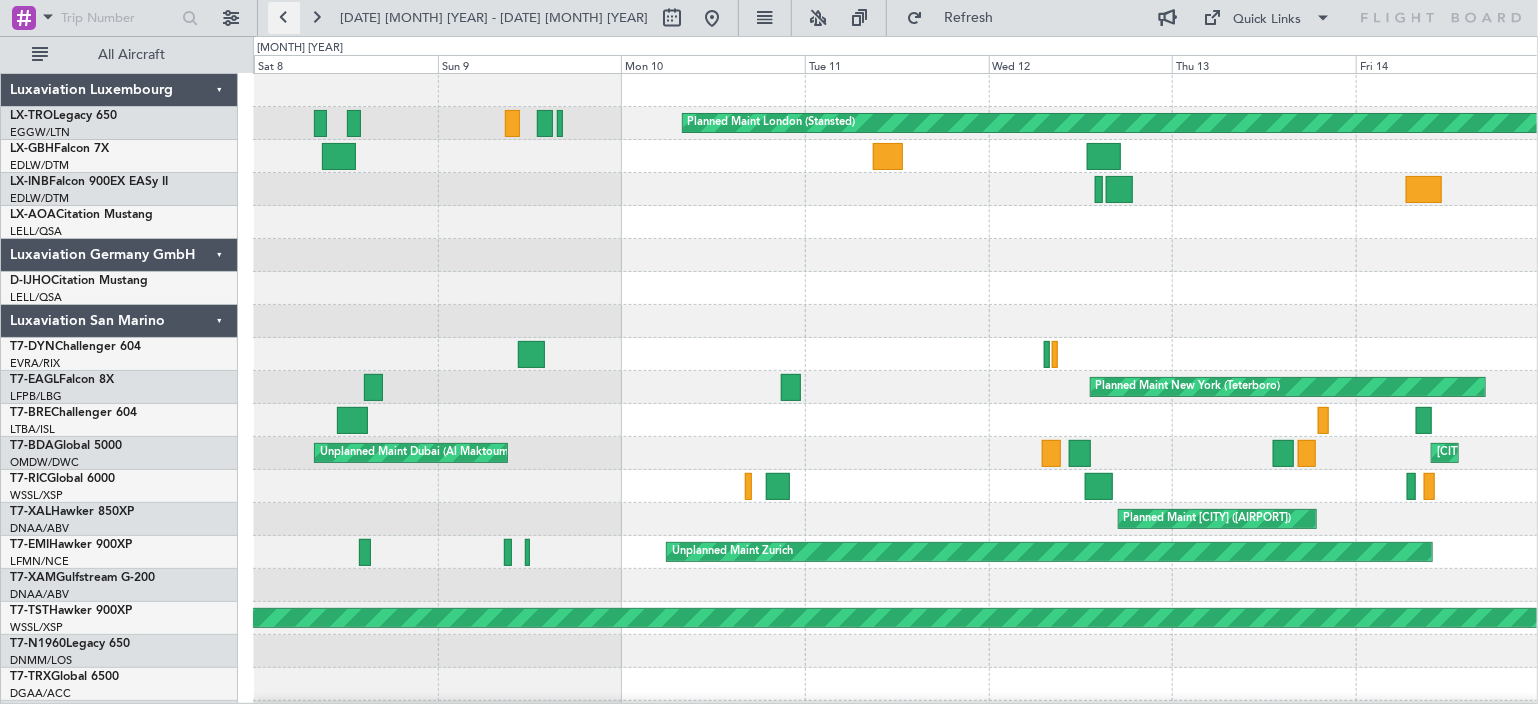 click at bounding box center (284, 18) 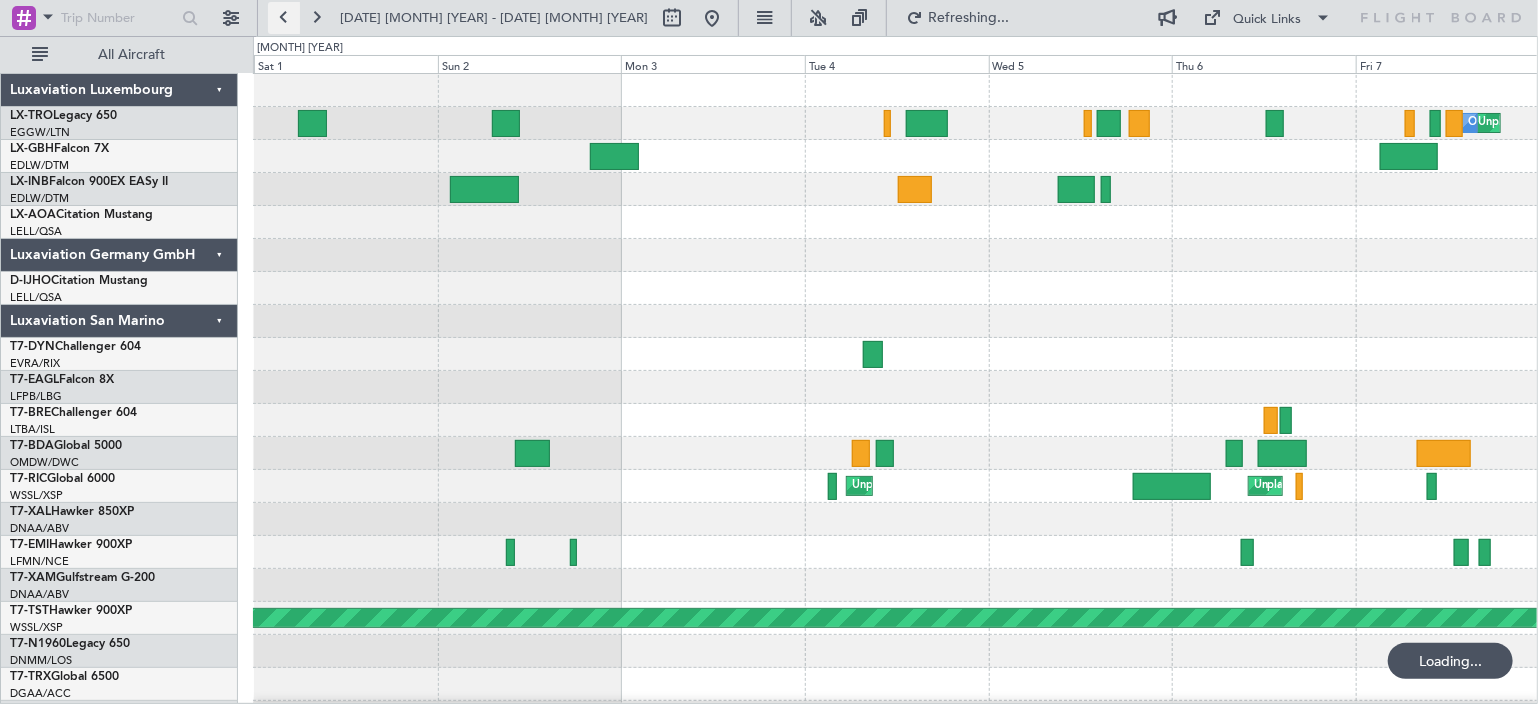 click at bounding box center (284, 18) 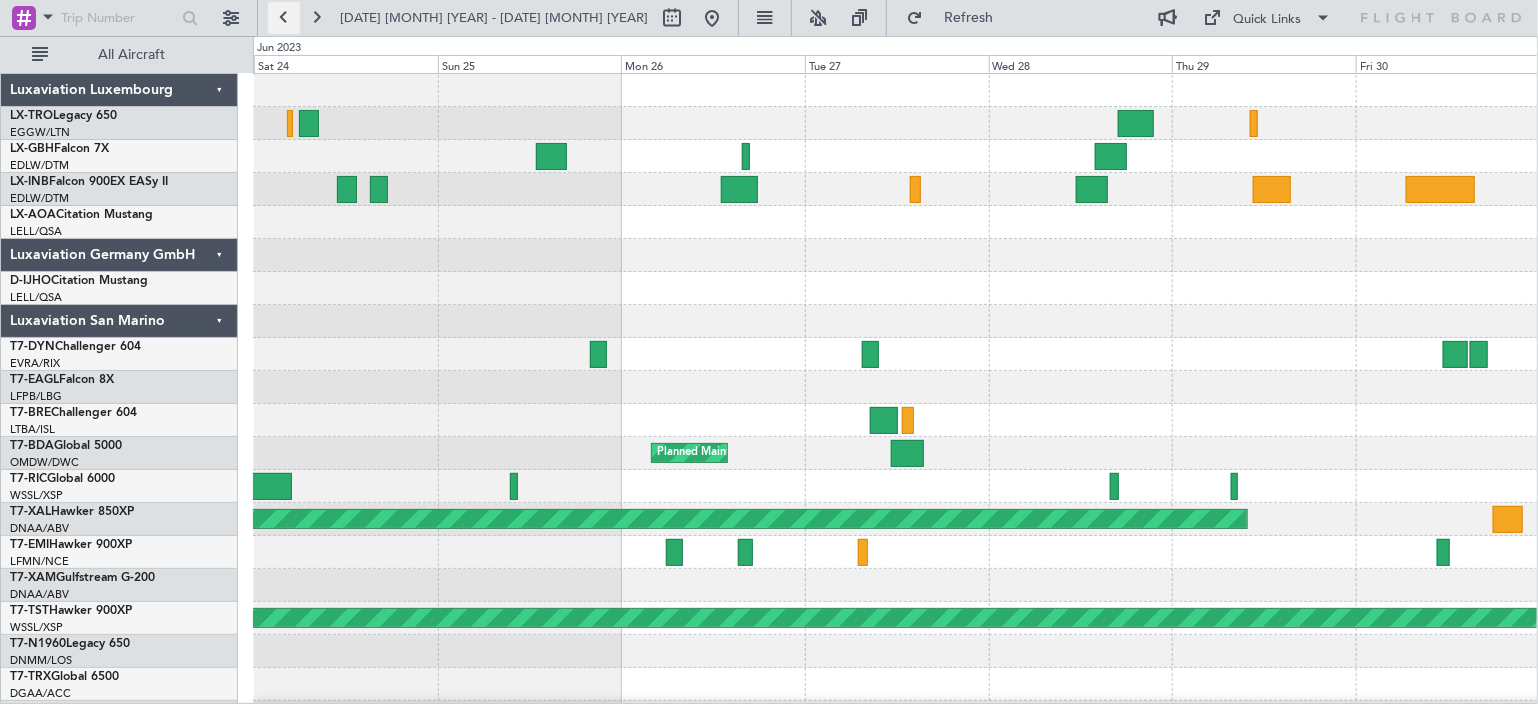 click at bounding box center (284, 18) 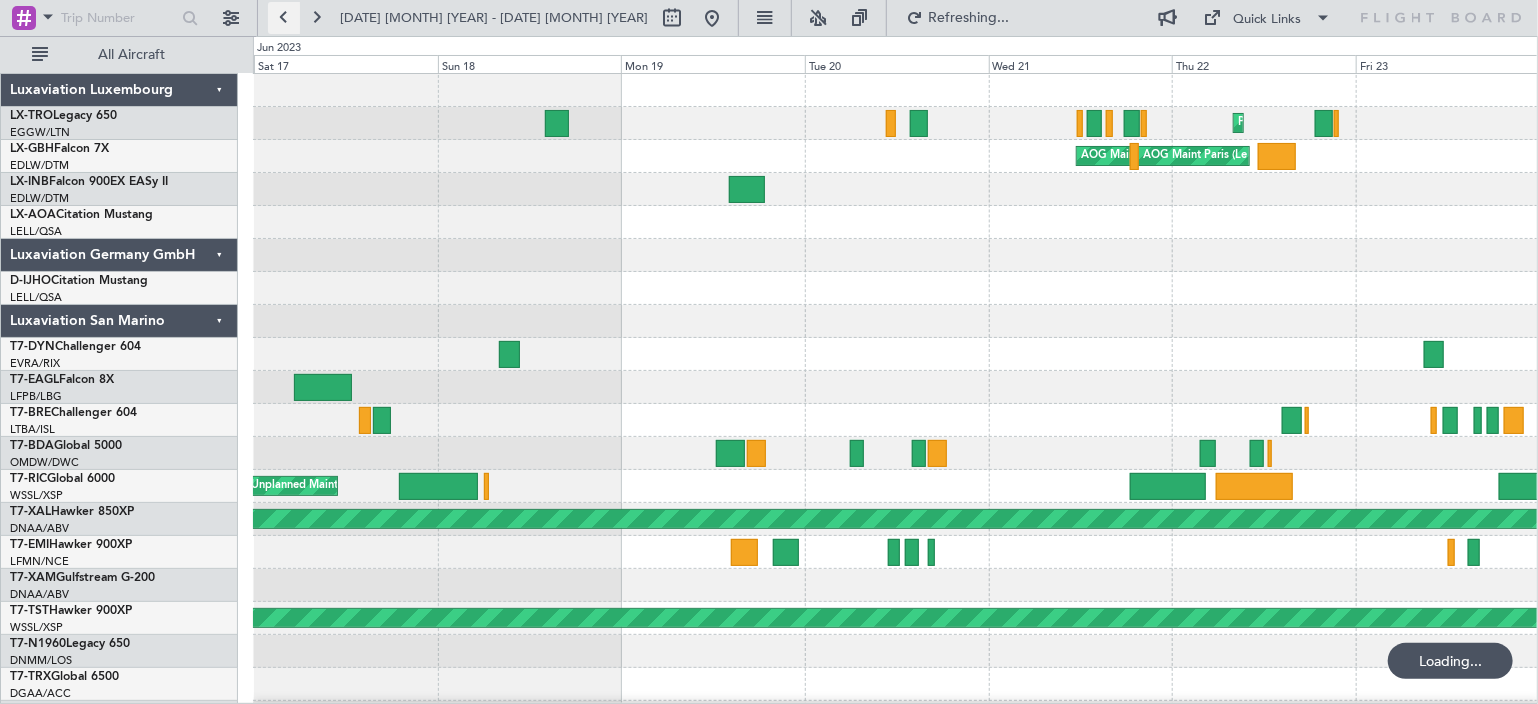 click at bounding box center [284, 18] 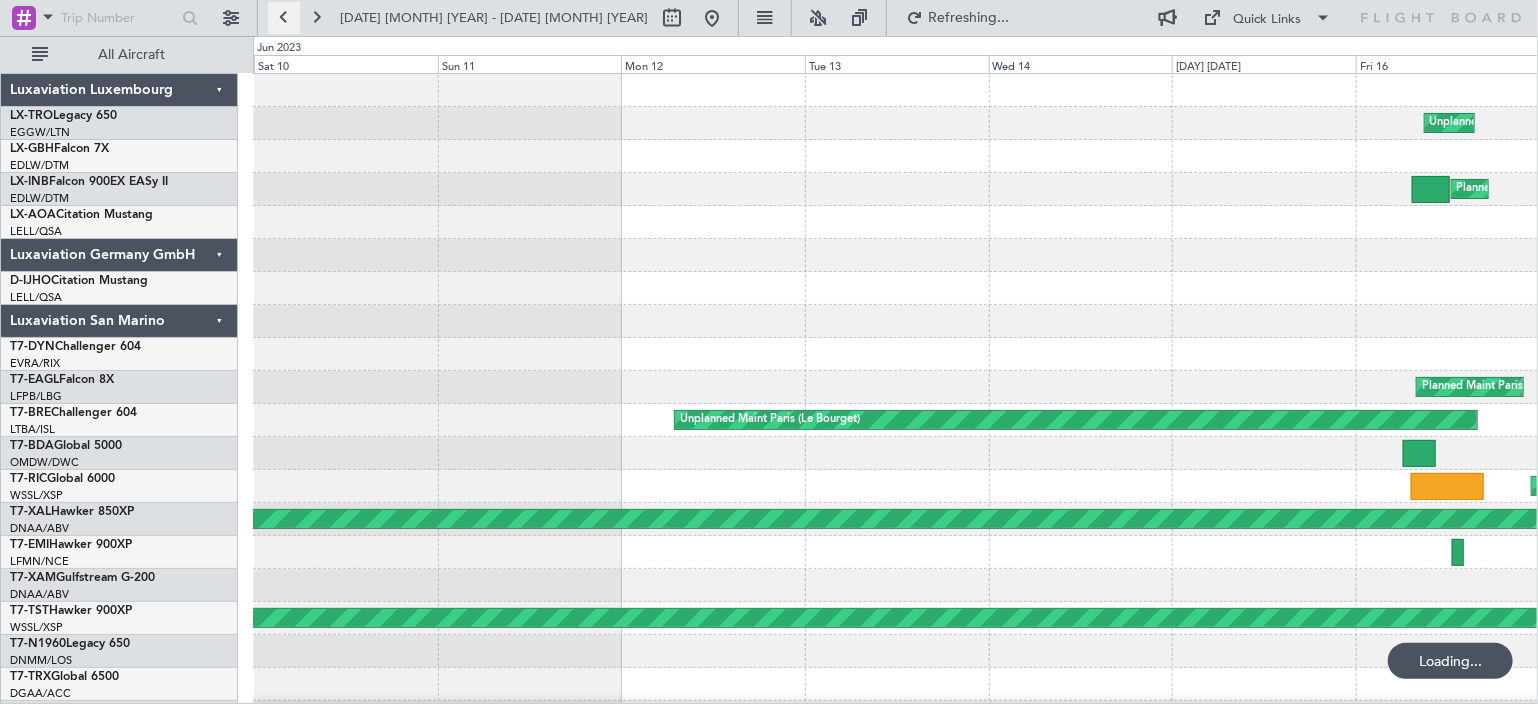click at bounding box center [284, 18] 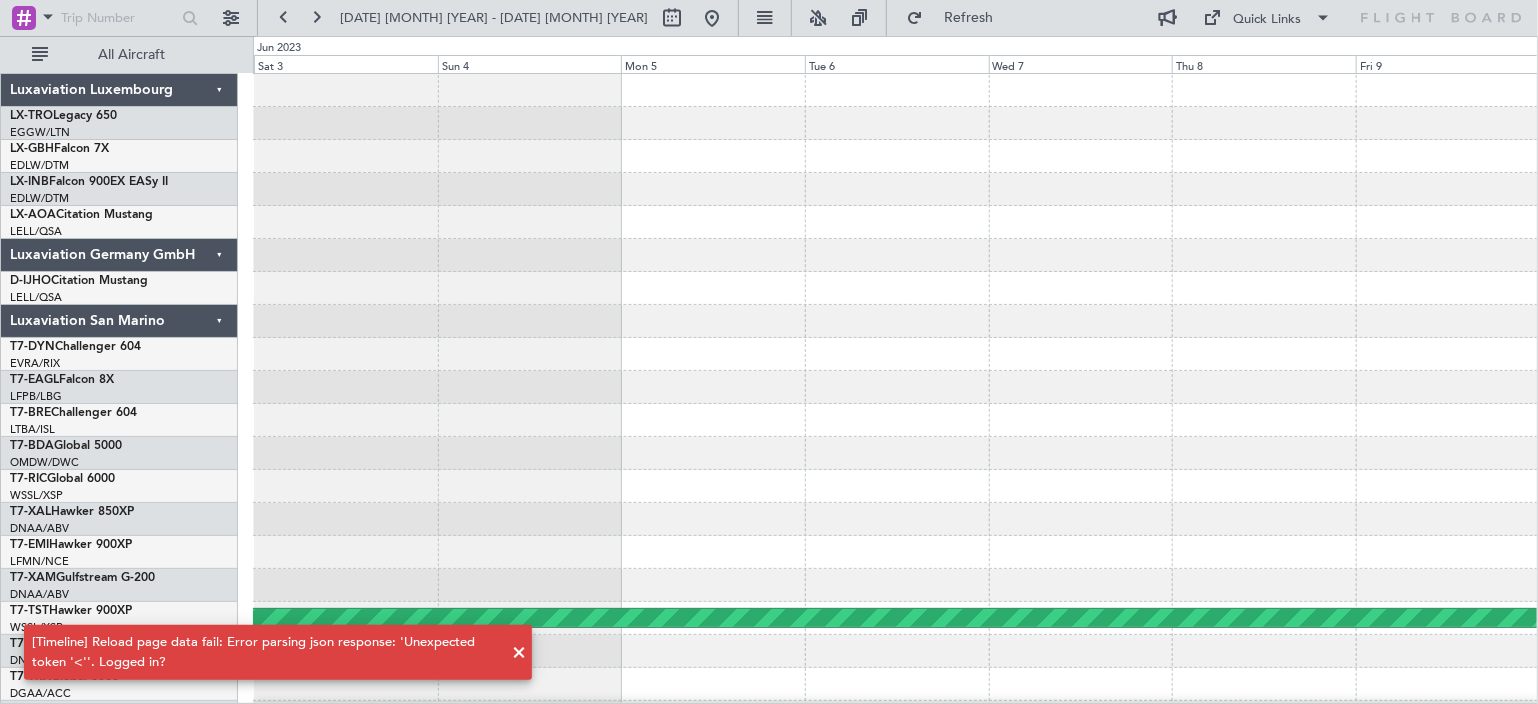 click at bounding box center (520, 653) 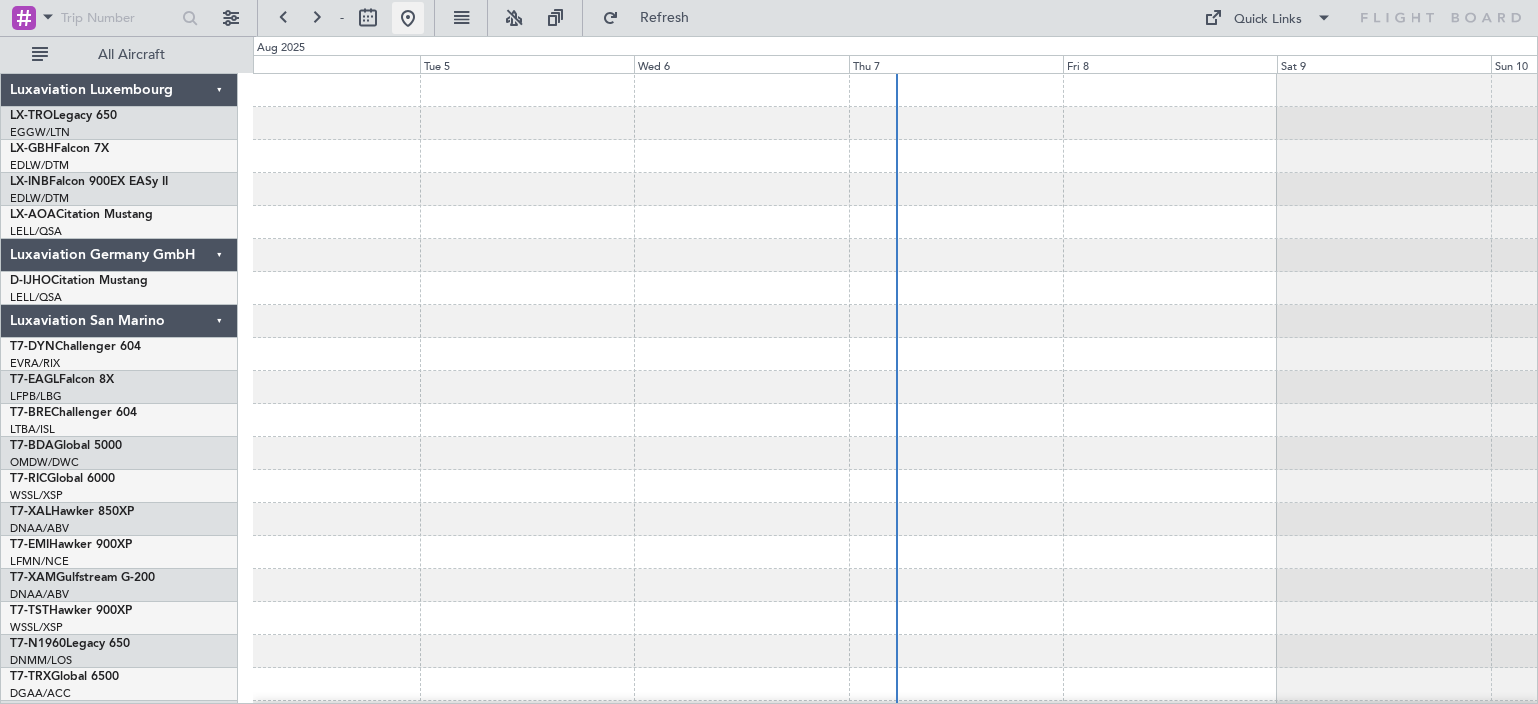scroll, scrollTop: 0, scrollLeft: 0, axis: both 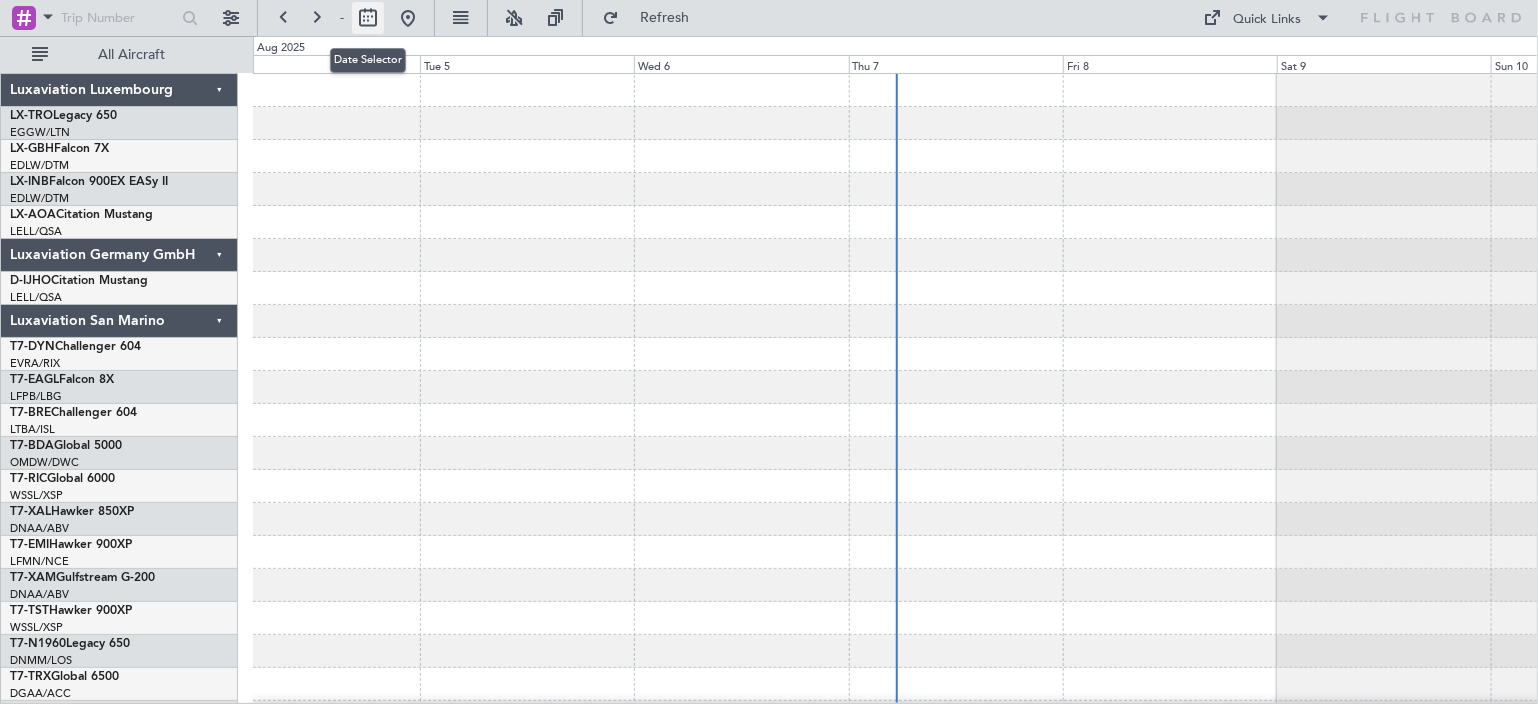 click at bounding box center (368, 18) 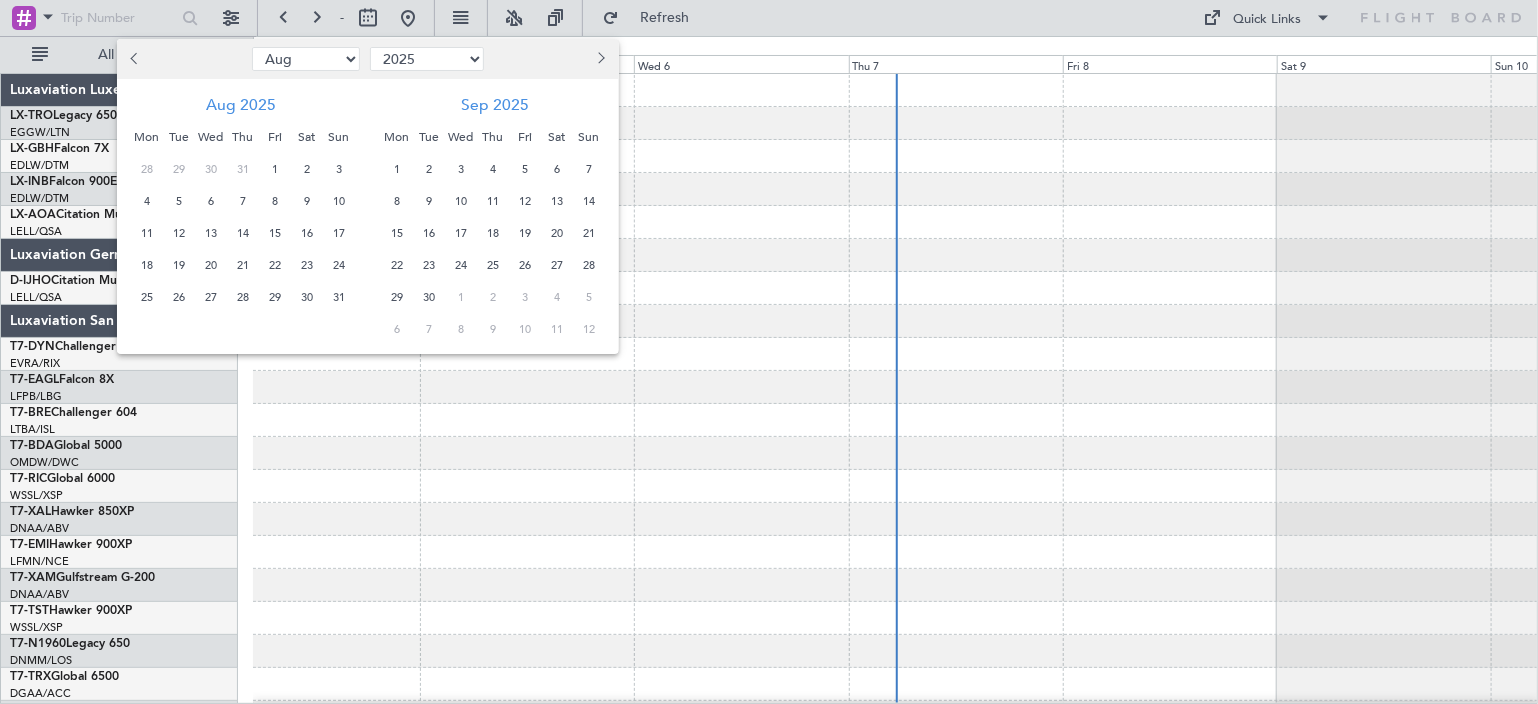 click on "Jan Feb Mar Apr May Jun Jul Aug Sep Oct Nov Dec" at bounding box center (306, 59) 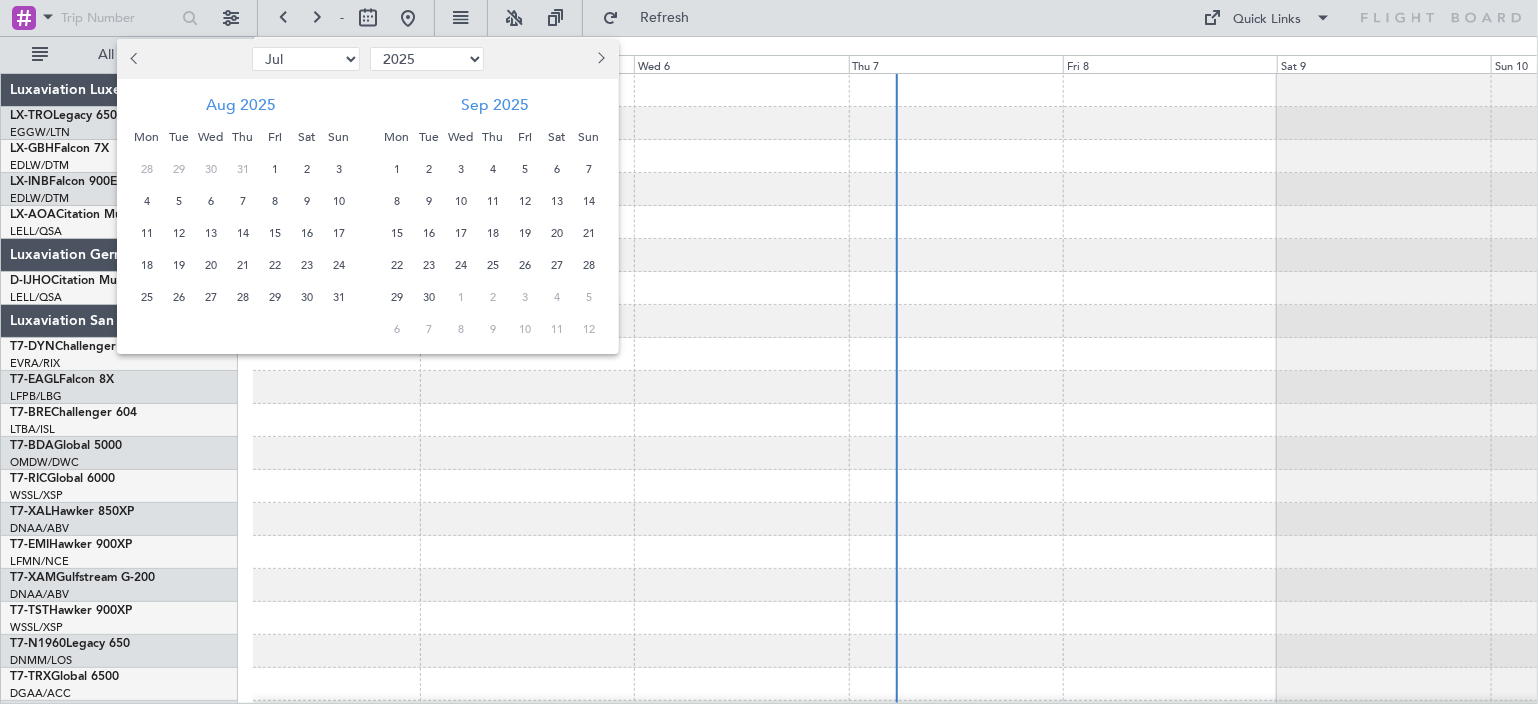 click on "Jan Feb Mar Apr May Jun Jul Aug Sep Oct Nov Dec" at bounding box center (306, 59) 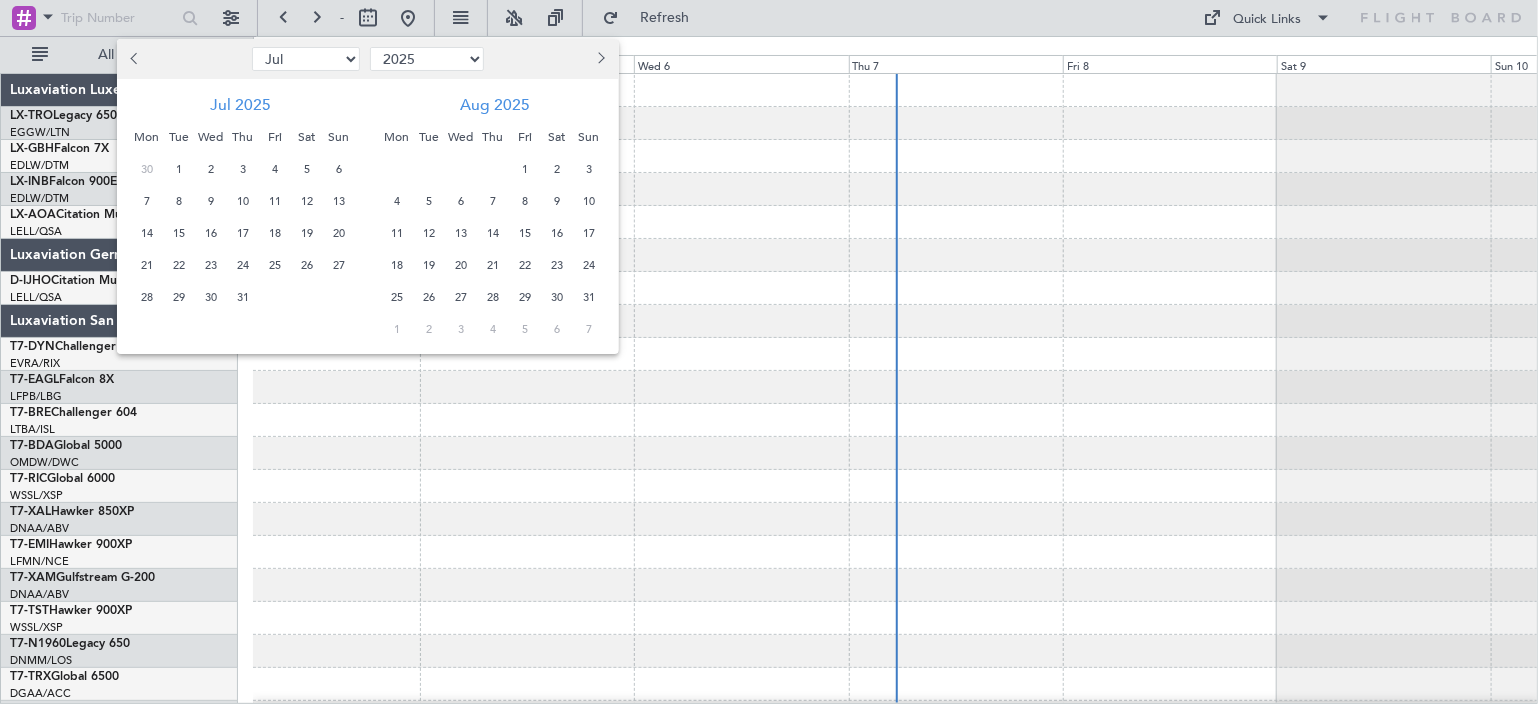 click on "[YEAR] [YEAR] [YEAR] [YEAR] [YEAR] [YEAR] [YEAR] [YEAR] [YEAR] [YEAR] [YEAR] [YEAR] [YEAR] [YEAR] [YEAR] [YEAR] [YEAR] [YEAR] [YEAR] [YEAR]" at bounding box center (427, 59) 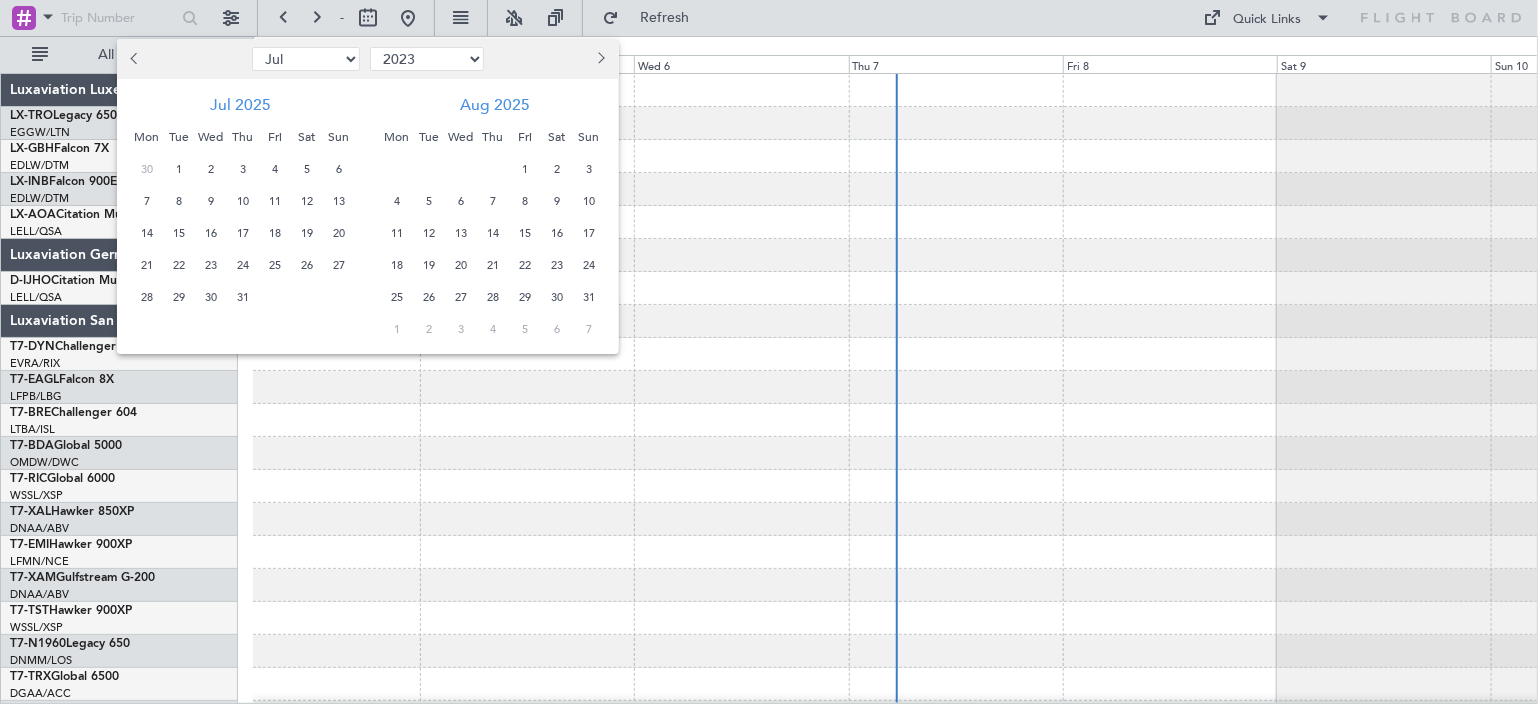 click on "[YEAR] [YEAR] [YEAR] [YEAR] [YEAR] [YEAR] [YEAR] [YEAR] [YEAR] [YEAR] [YEAR] [YEAR] [YEAR] [YEAR] [YEAR] [YEAR] [YEAR] [YEAR] [YEAR] [YEAR]" at bounding box center [427, 59] 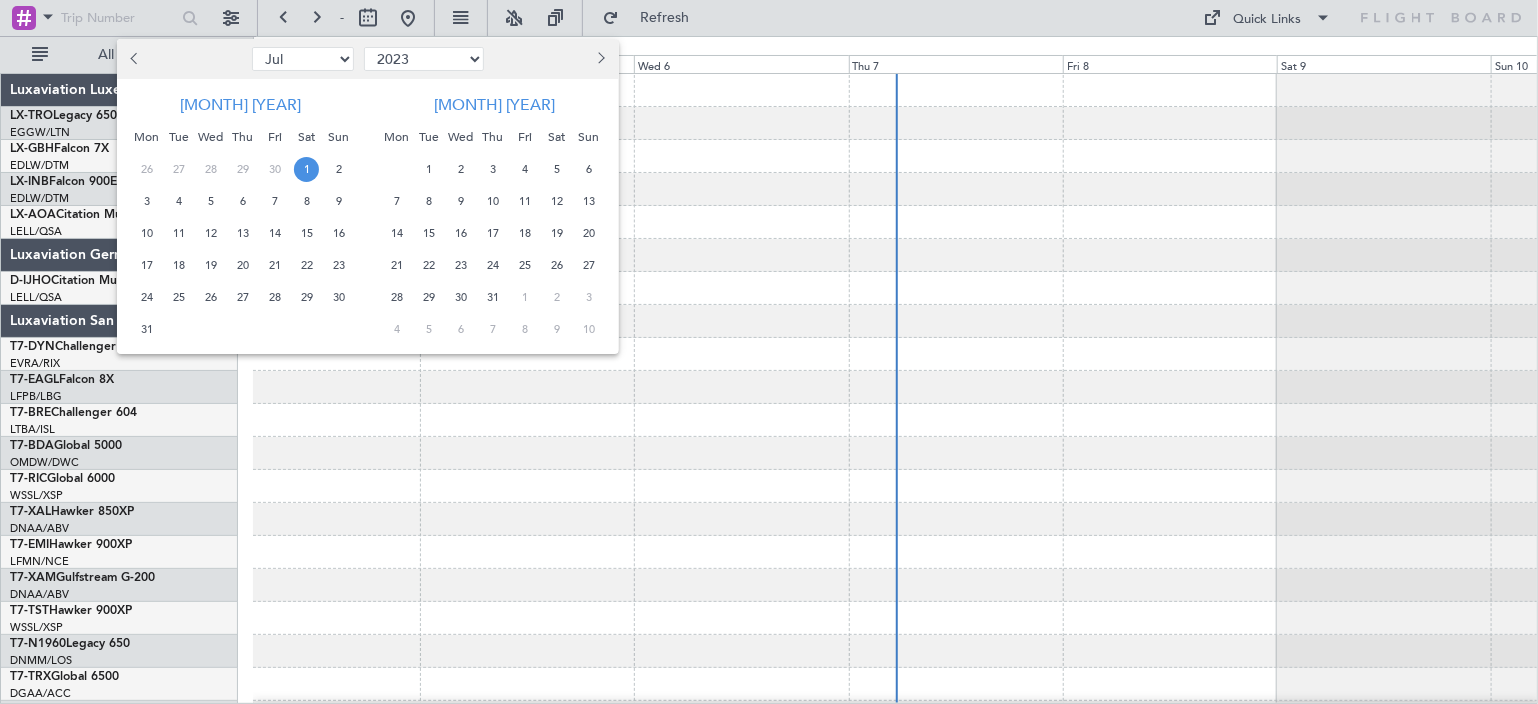 click on "1" at bounding box center [306, 169] 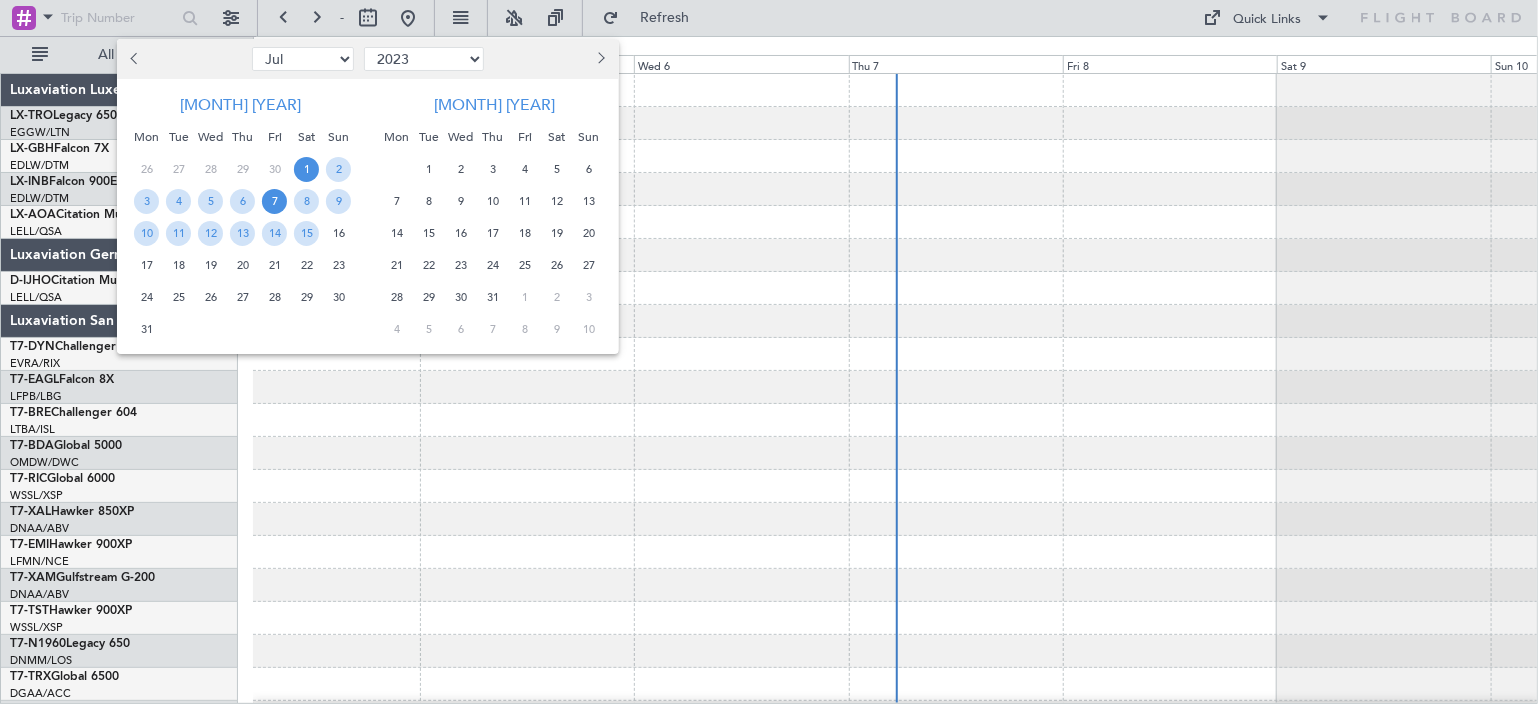 click on "7" at bounding box center (274, 201) 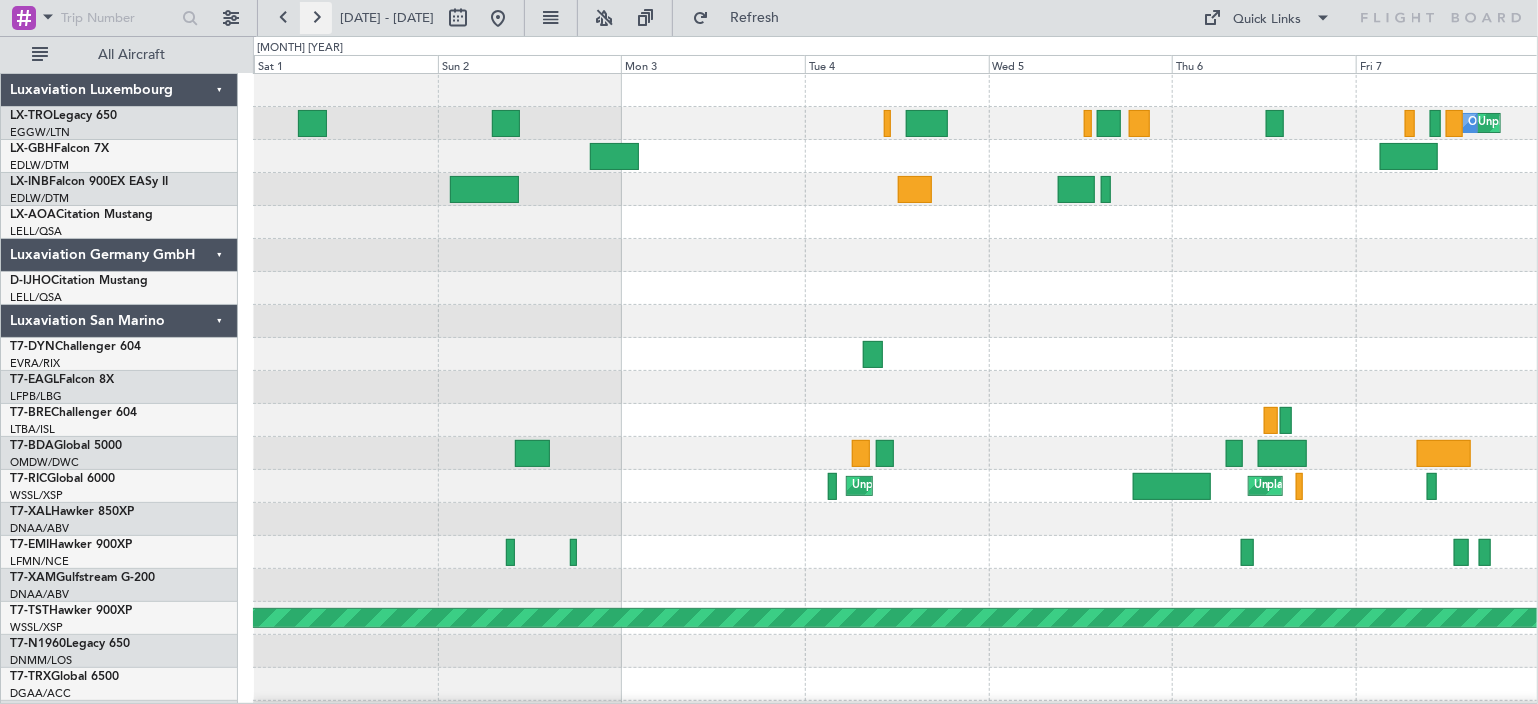 click at bounding box center [316, 18] 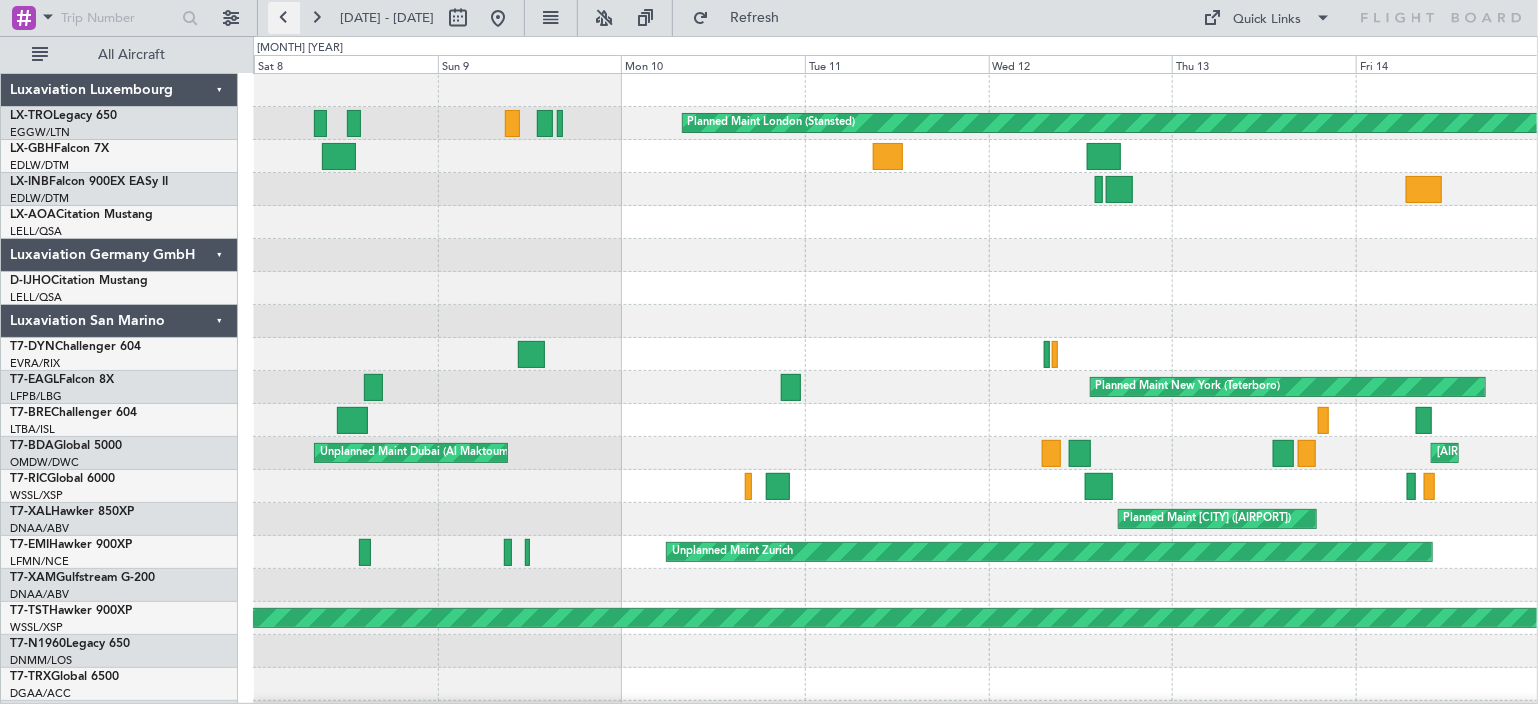 click at bounding box center [284, 18] 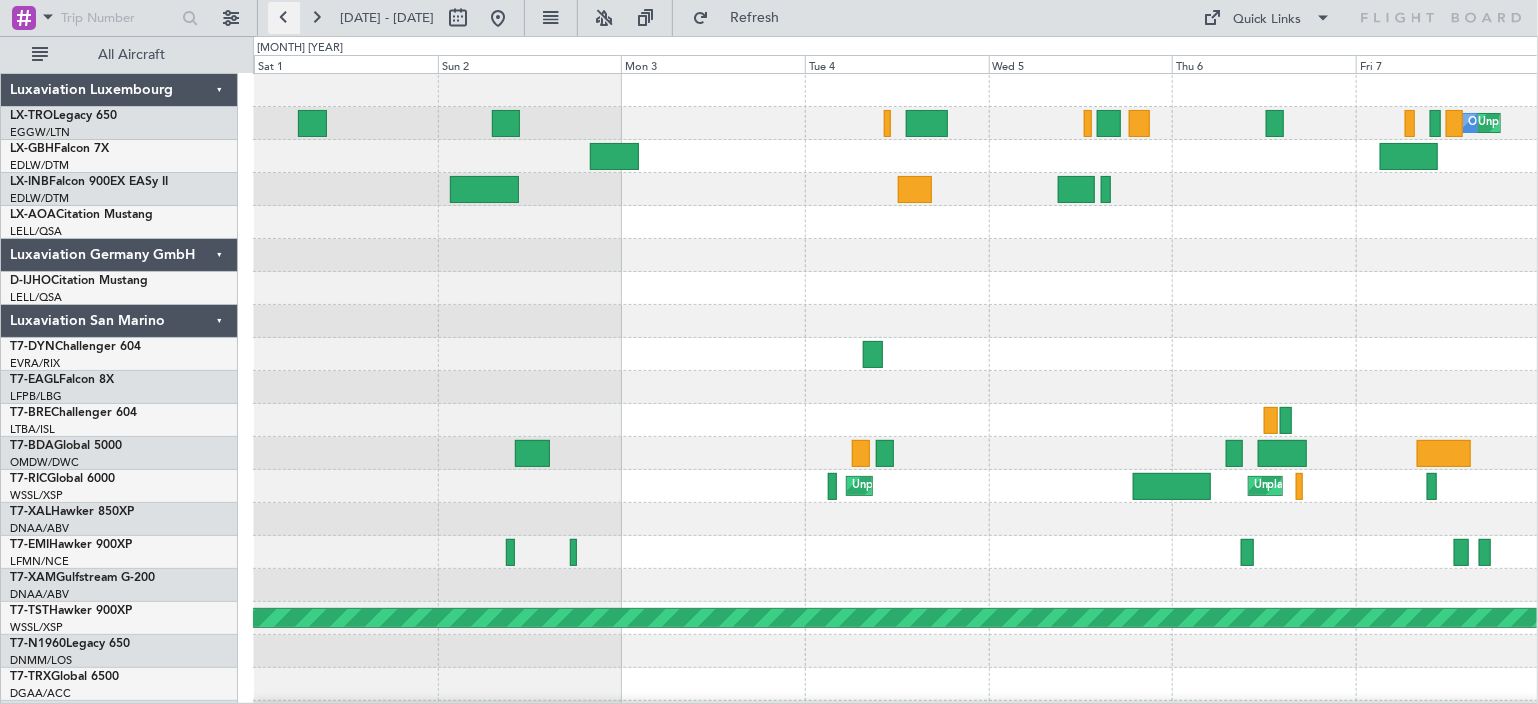 click at bounding box center [284, 18] 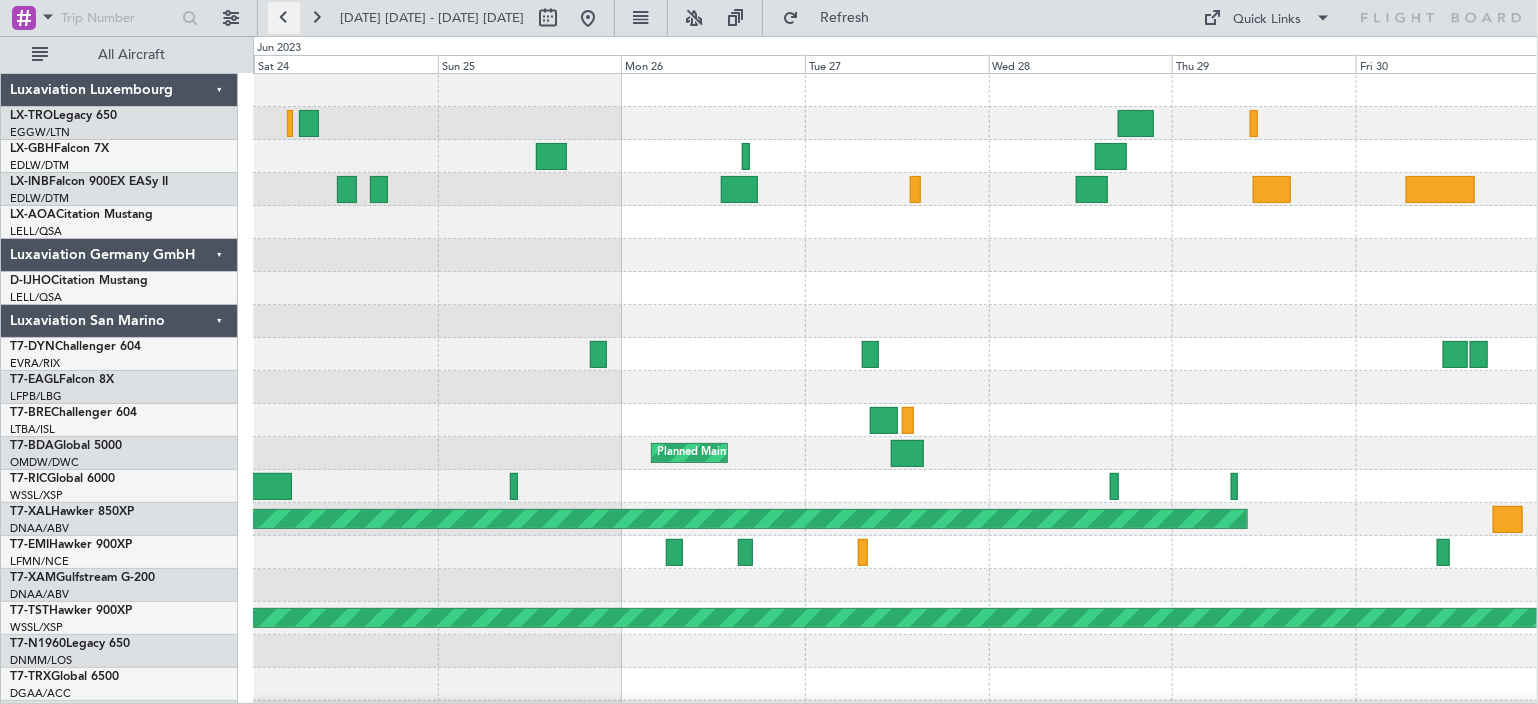 click at bounding box center [284, 18] 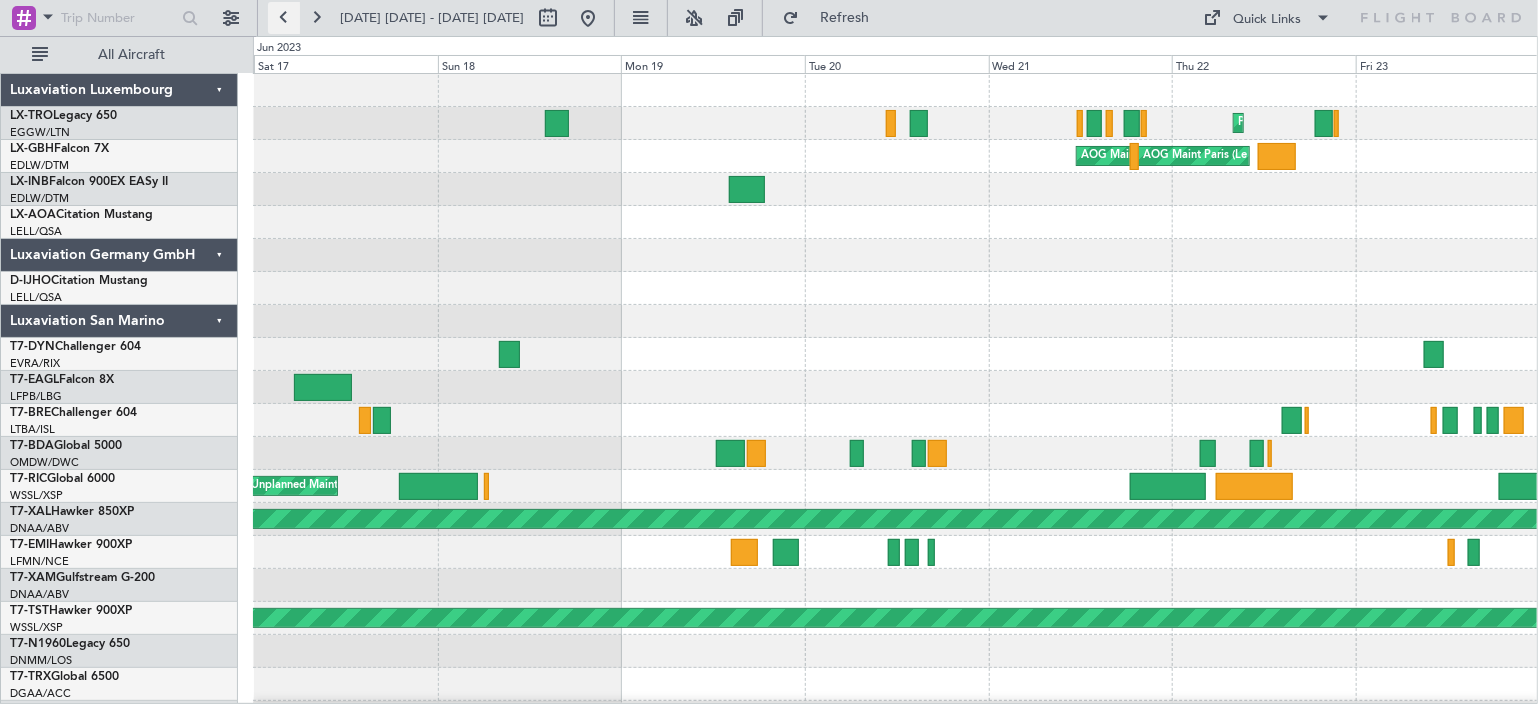 click at bounding box center (284, 18) 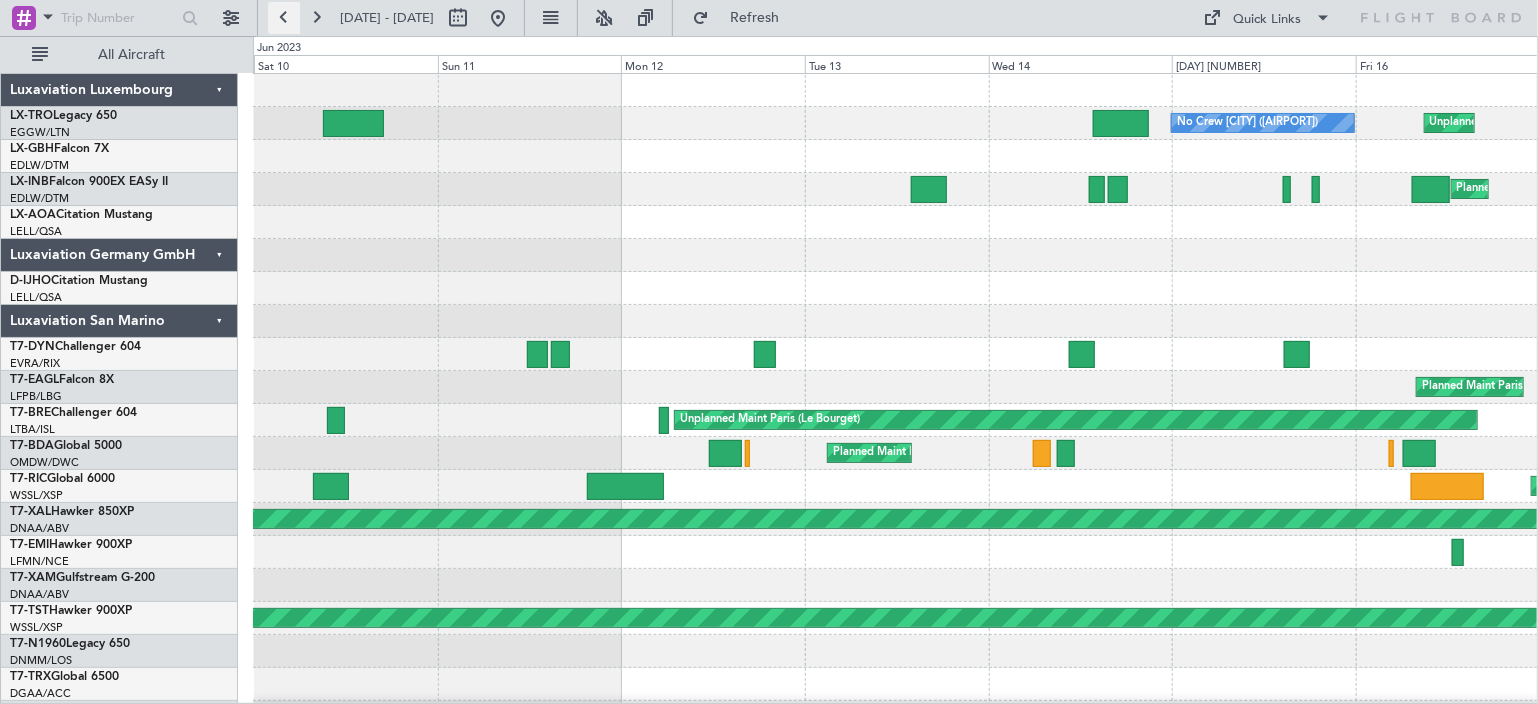 click at bounding box center (284, 18) 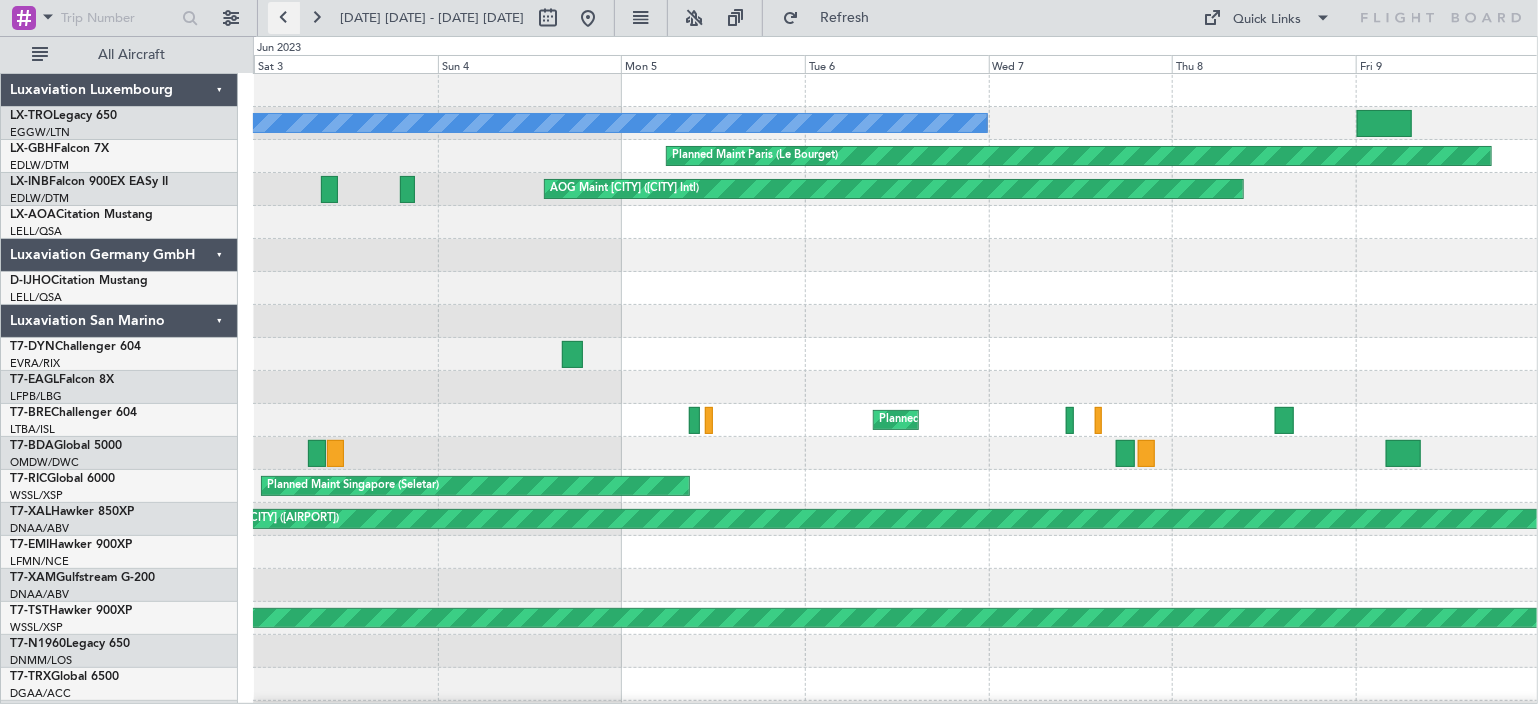 click at bounding box center (284, 18) 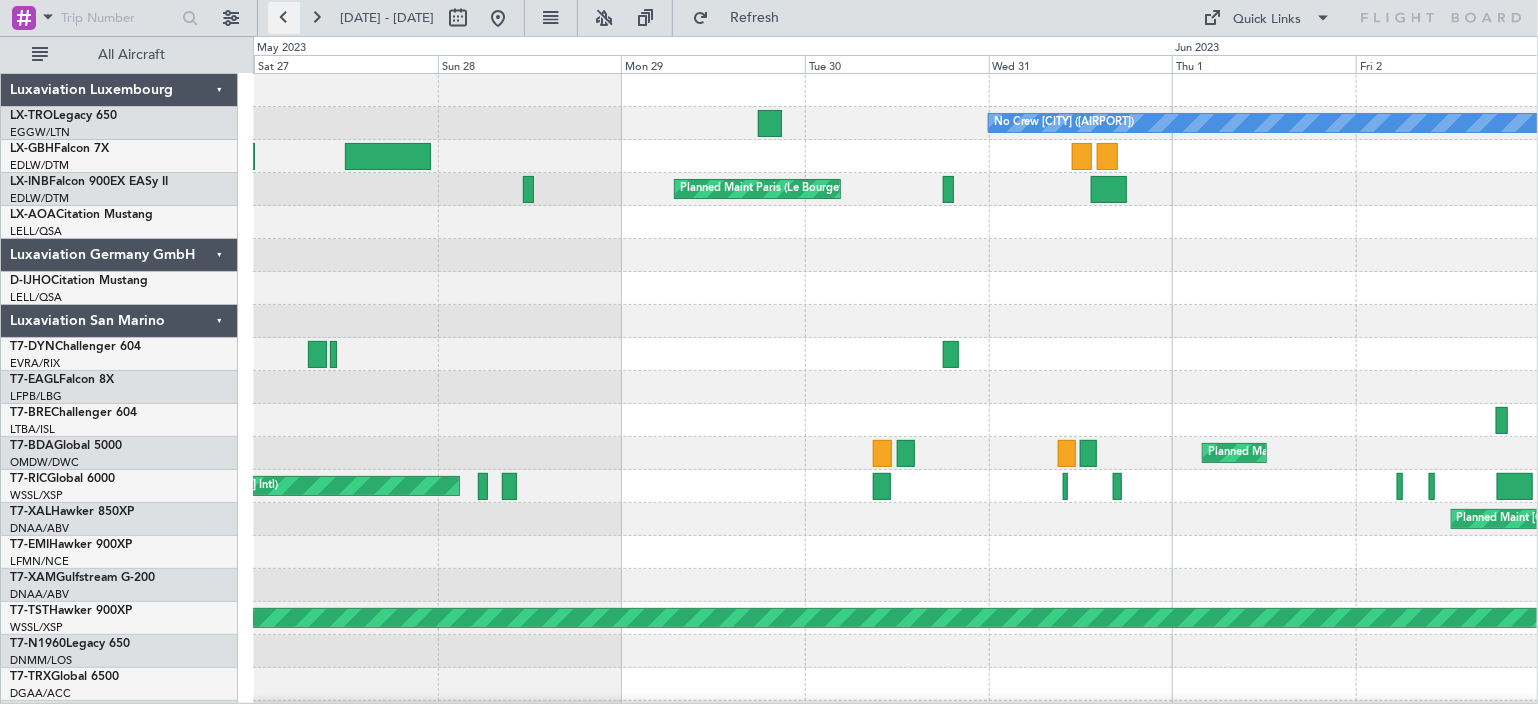 click at bounding box center (284, 18) 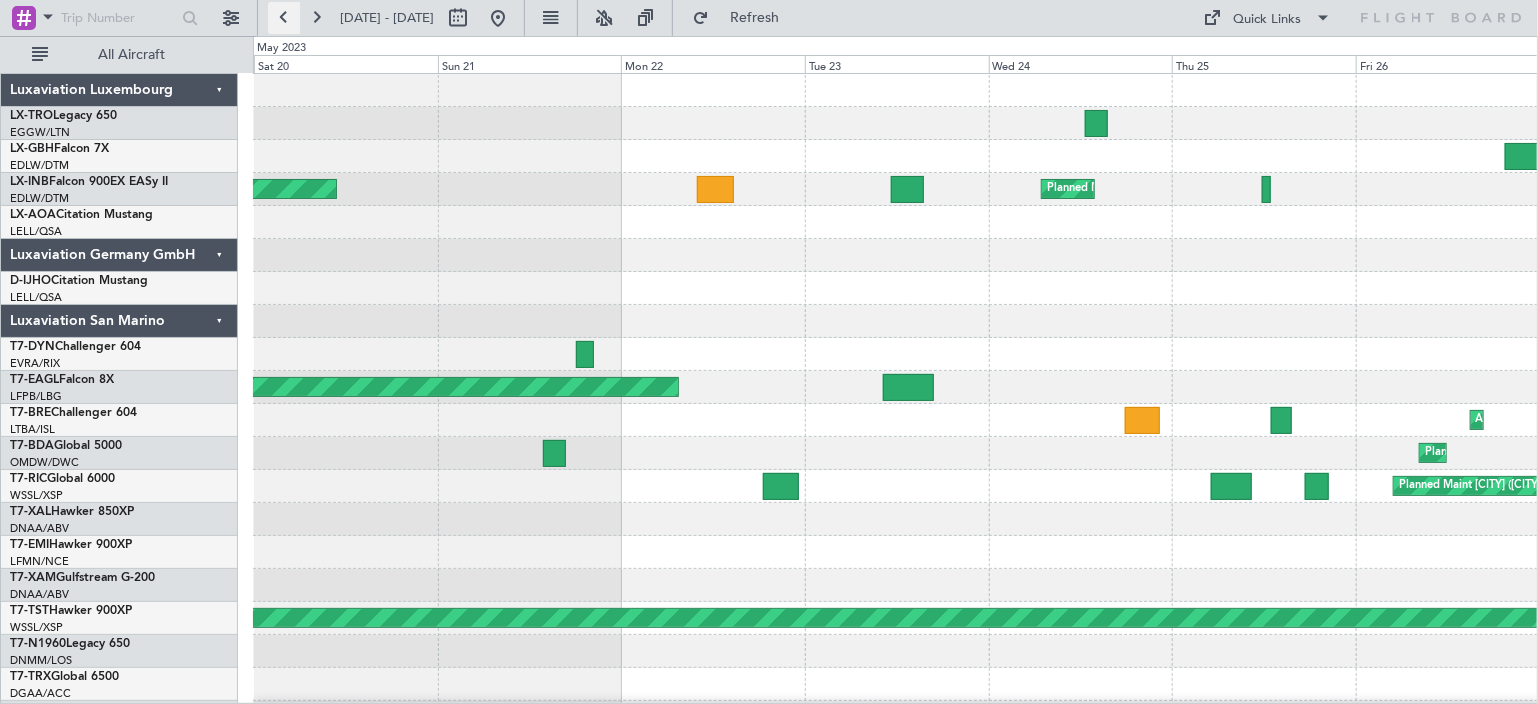 click at bounding box center (284, 18) 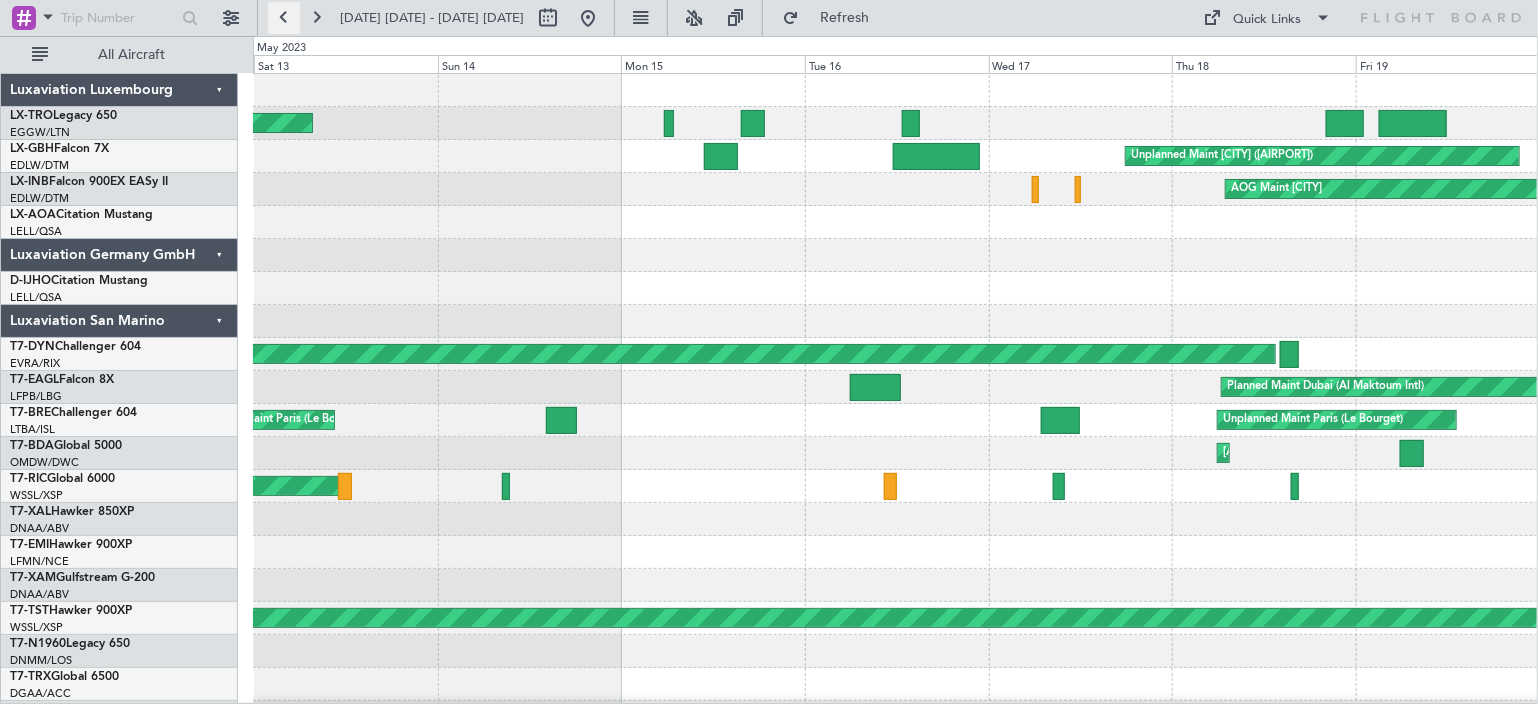 click at bounding box center [284, 18] 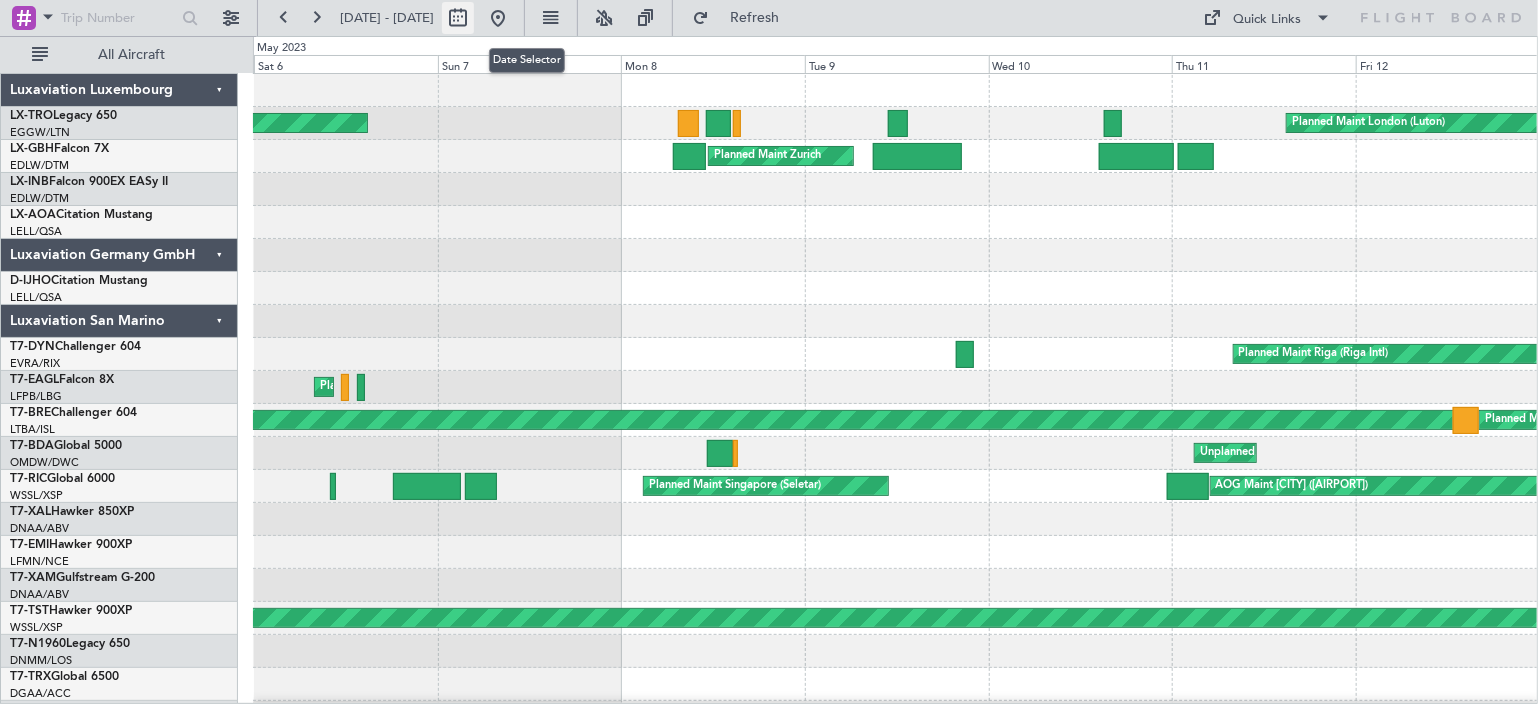 click at bounding box center [458, 18] 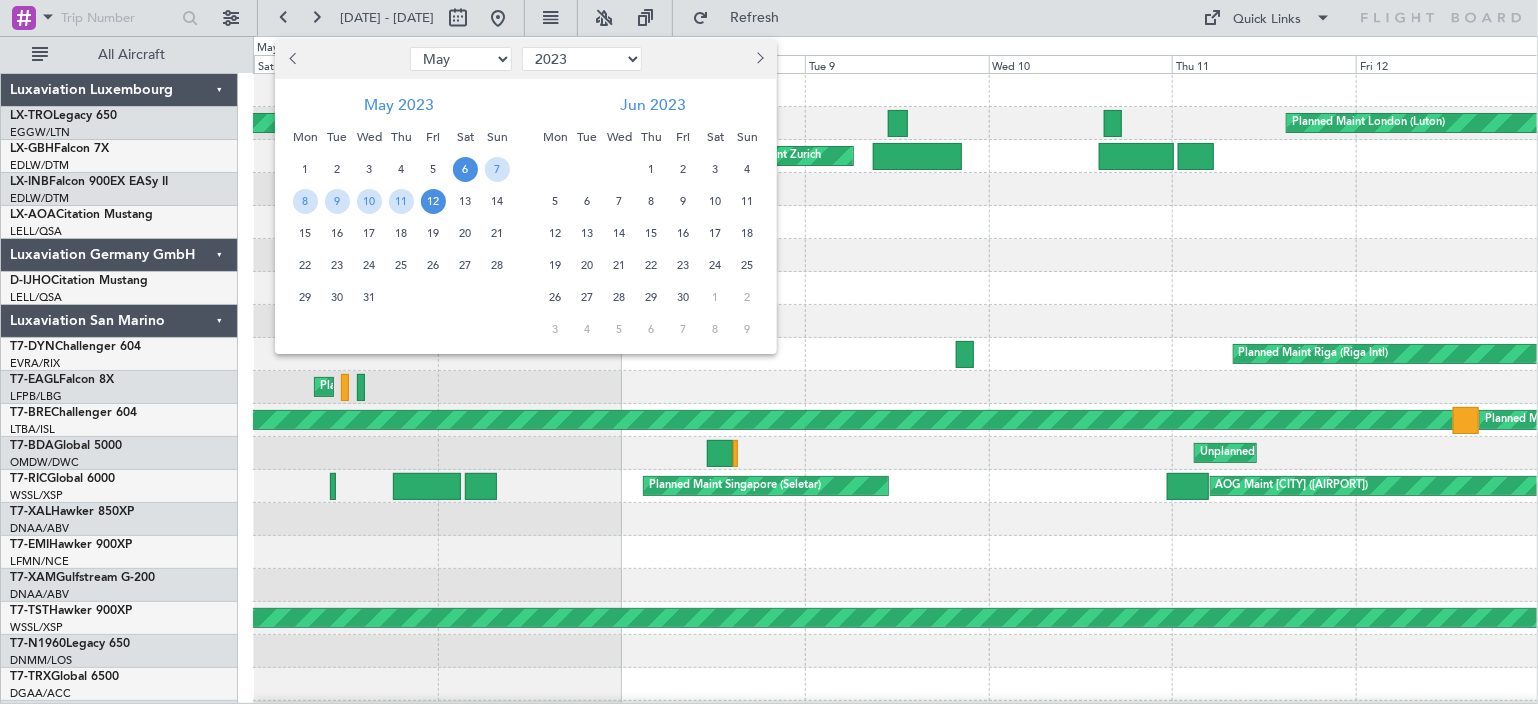 click at bounding box center (758, 58) 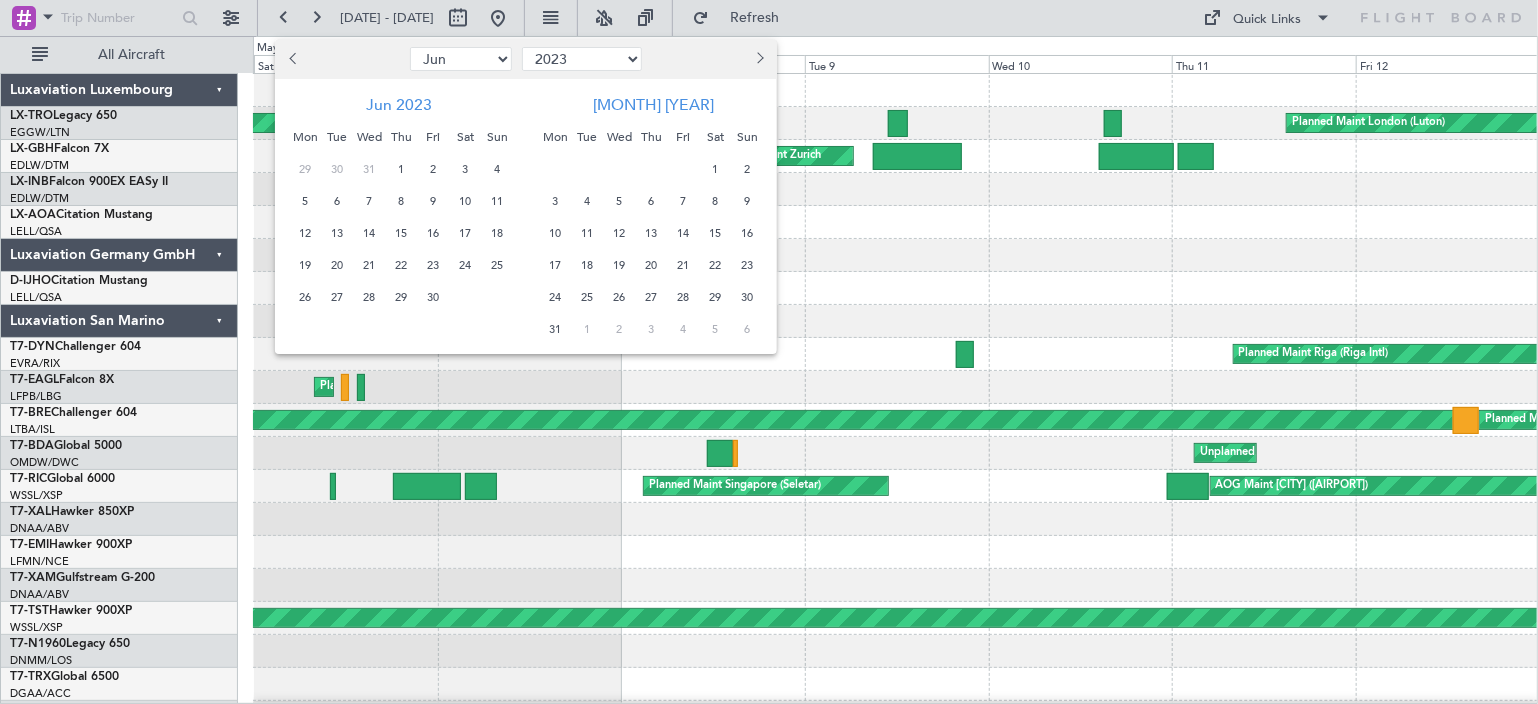 click at bounding box center (758, 58) 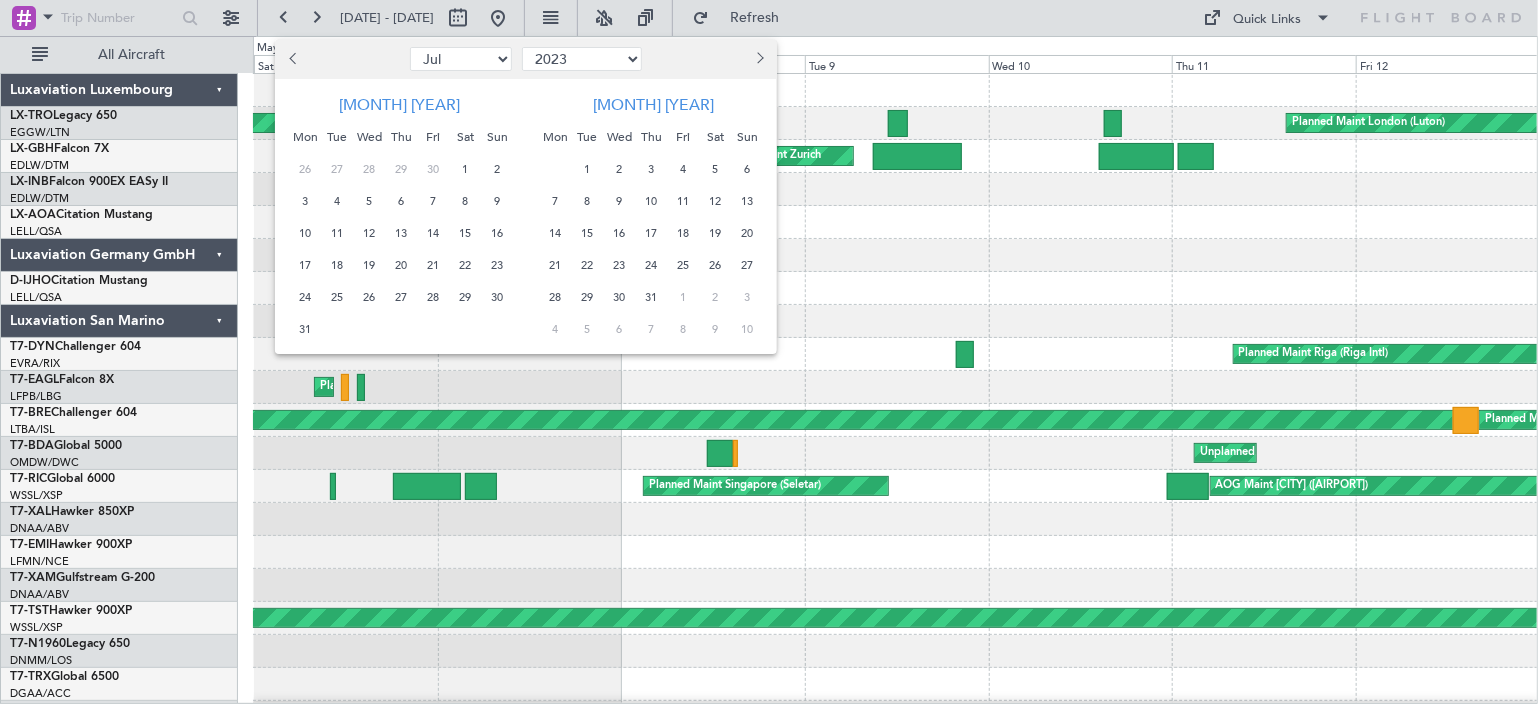 click on "1" at bounding box center [465, 169] 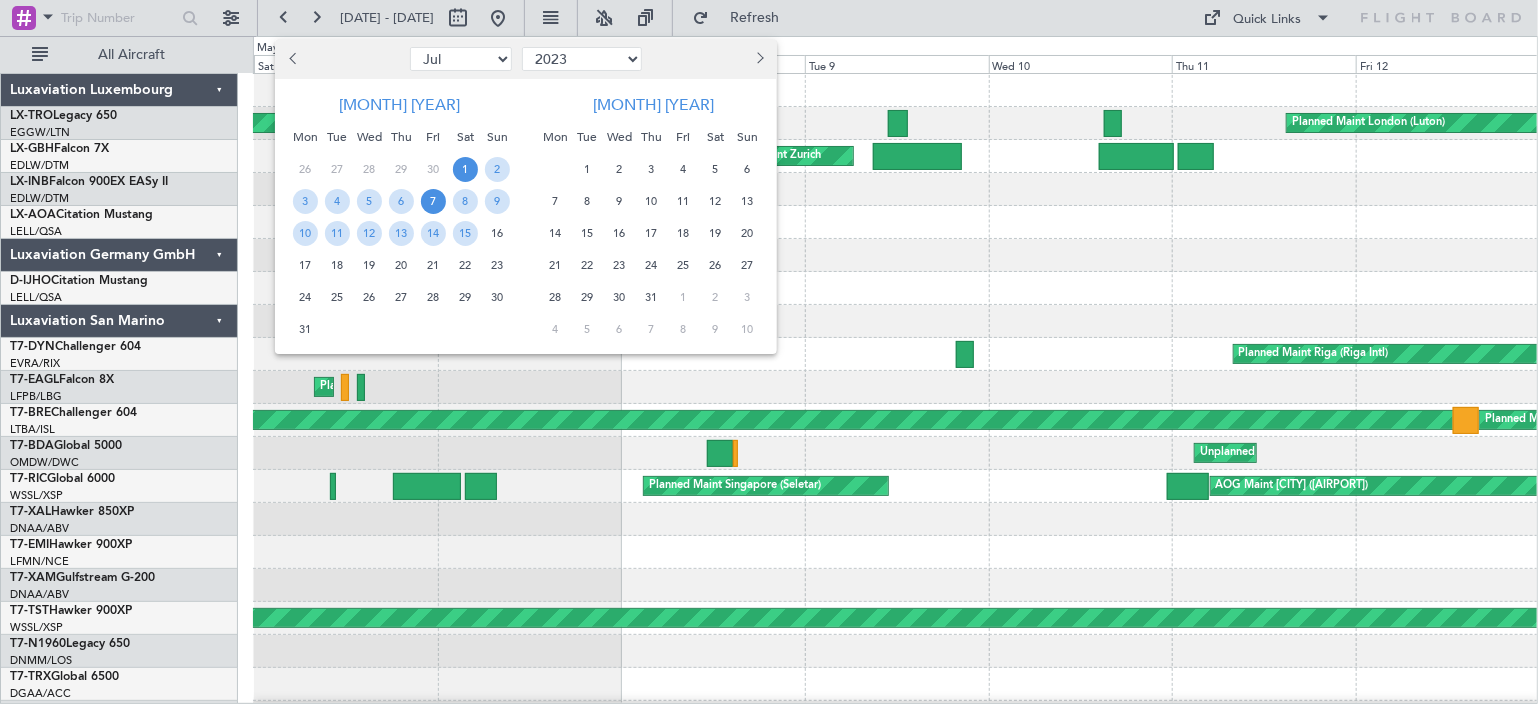 click on "7" at bounding box center [433, 201] 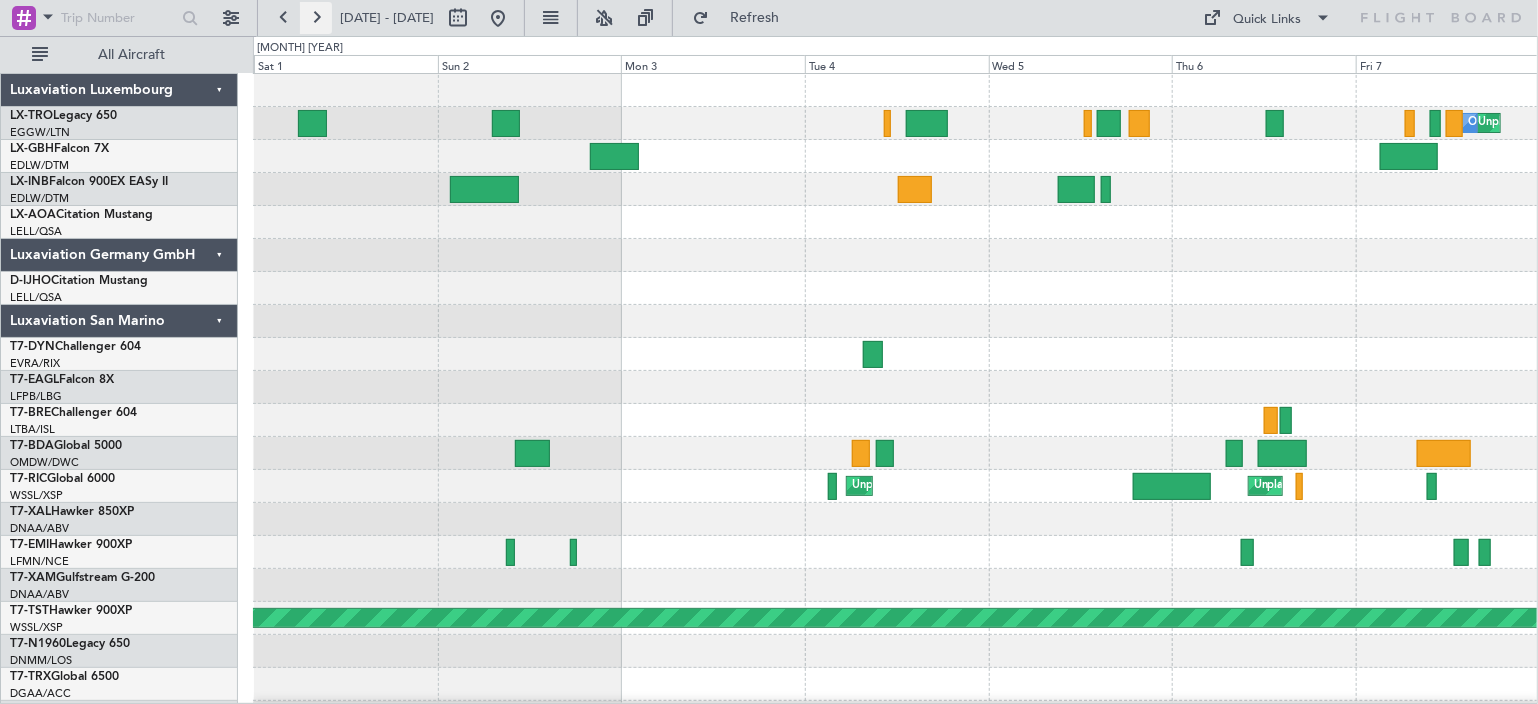 click at bounding box center [316, 18] 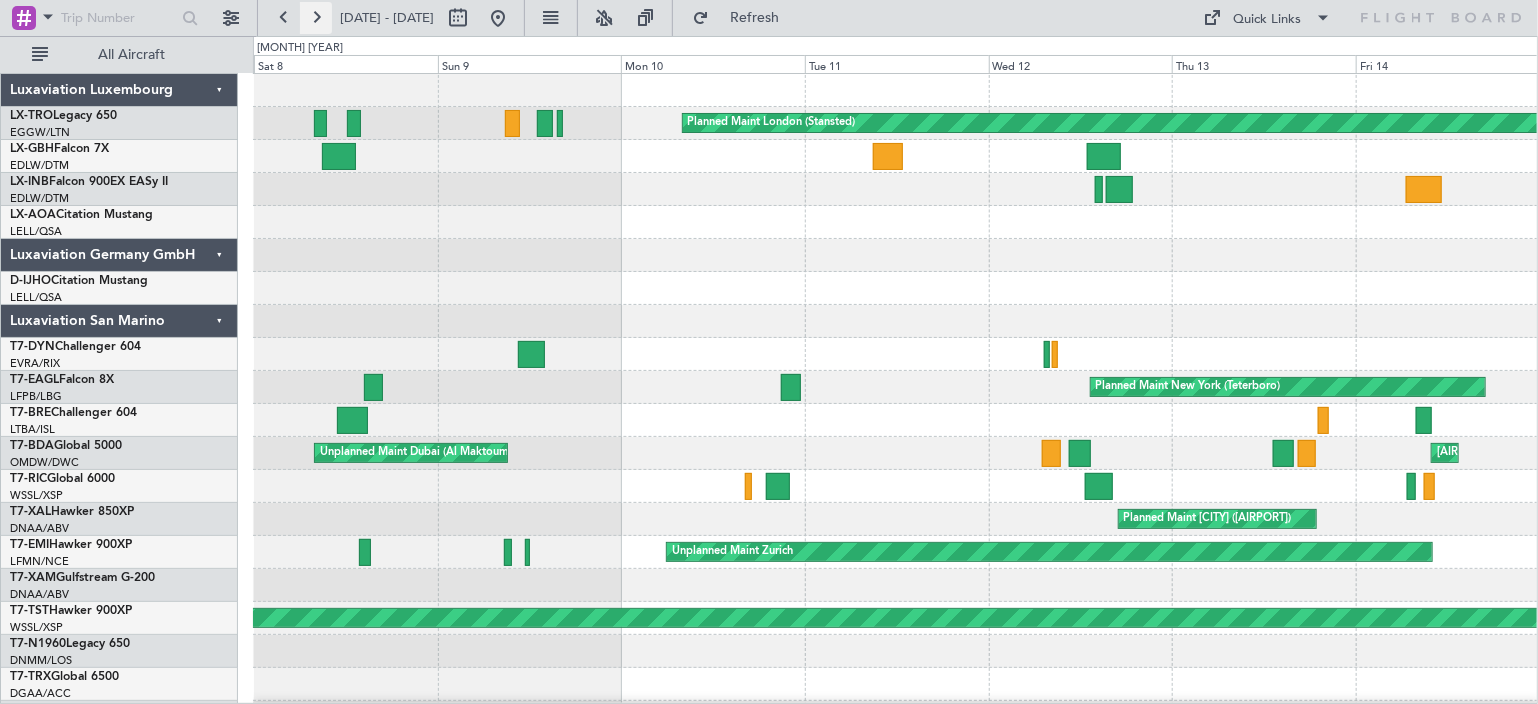 click at bounding box center [316, 18] 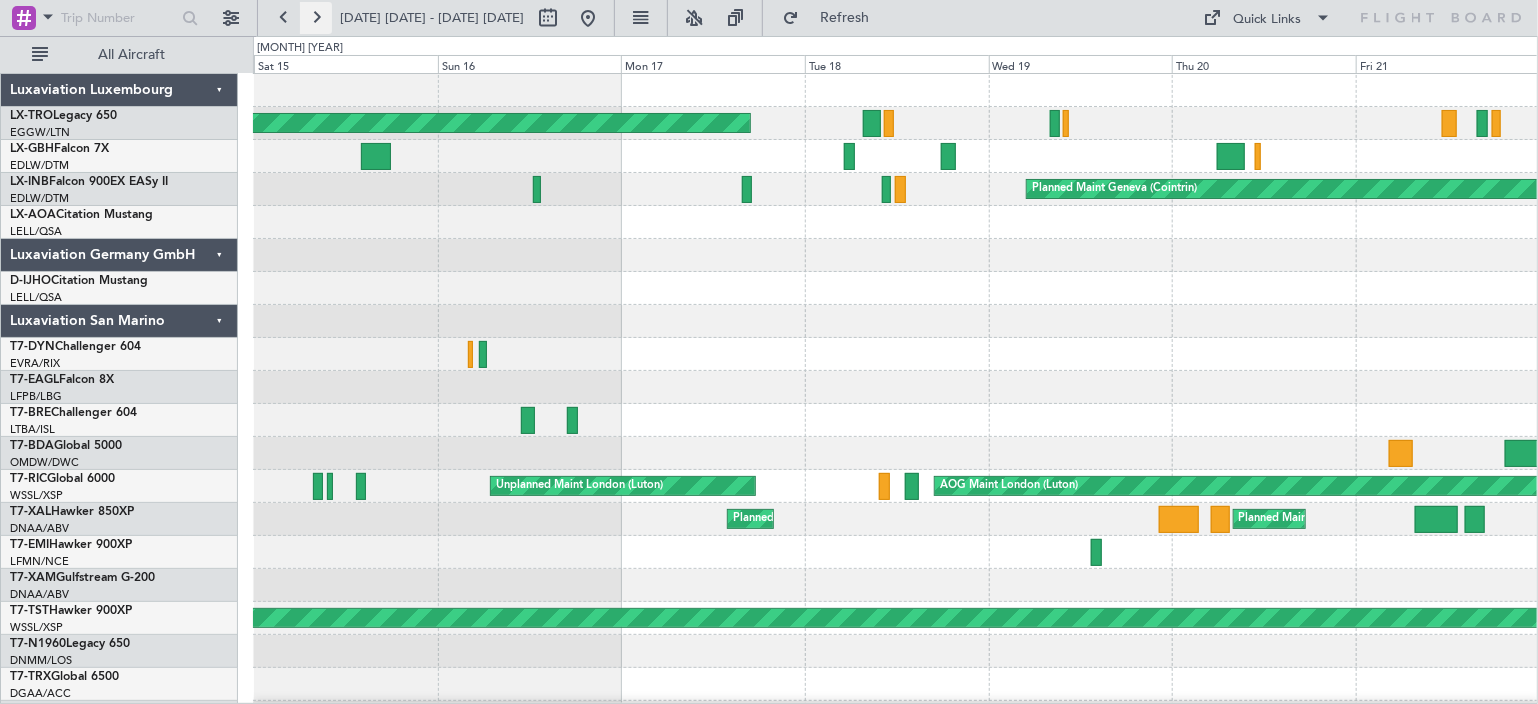 click at bounding box center (316, 18) 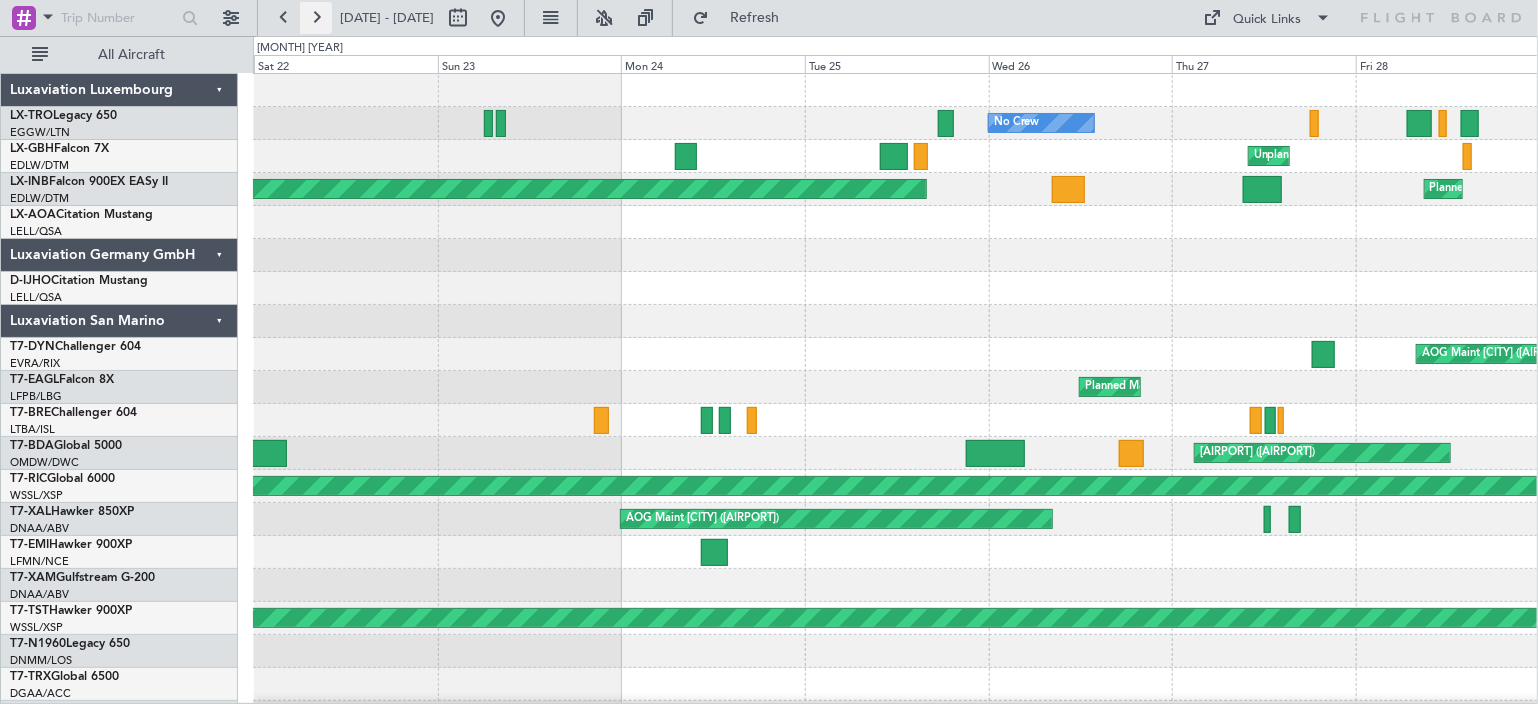 click at bounding box center [316, 18] 